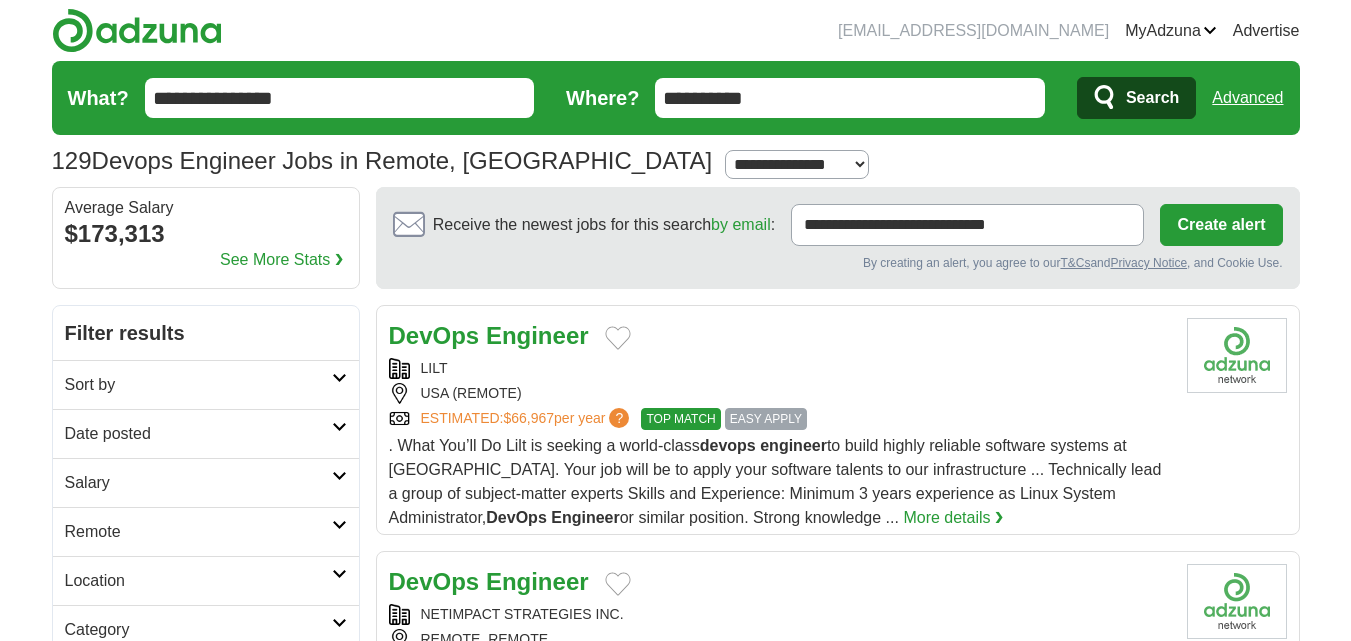 scroll, scrollTop: 0, scrollLeft: 0, axis: both 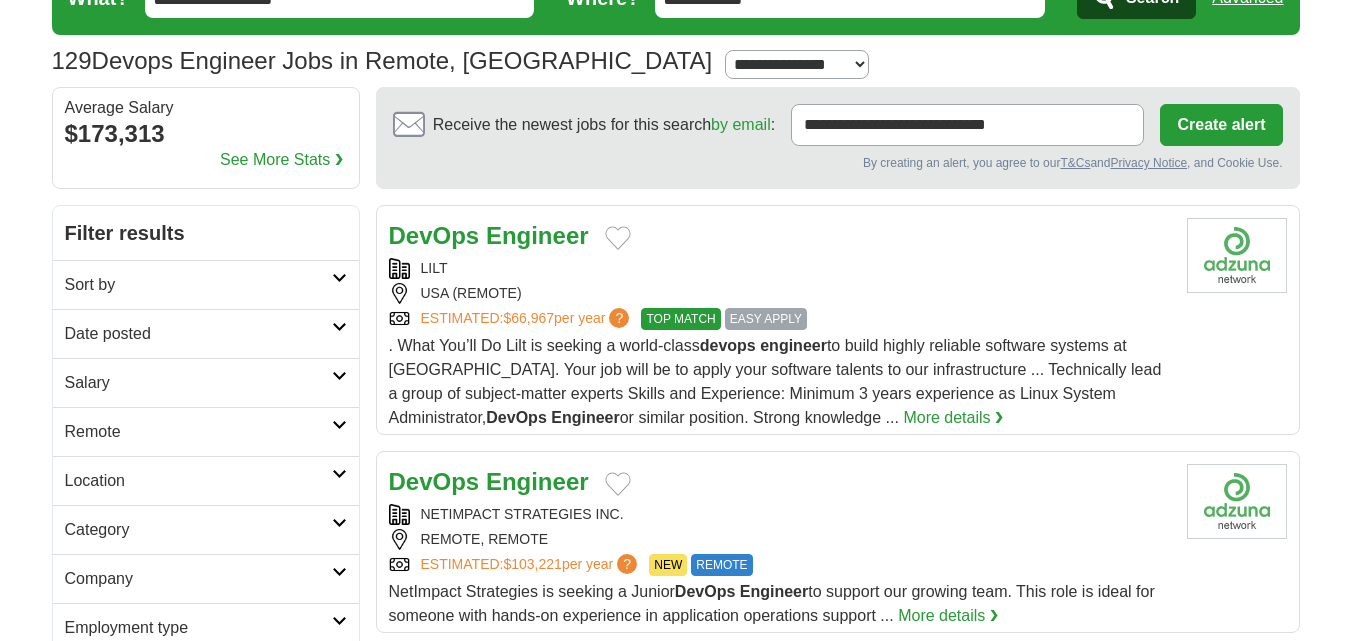 click on "Salary" at bounding box center [198, 383] 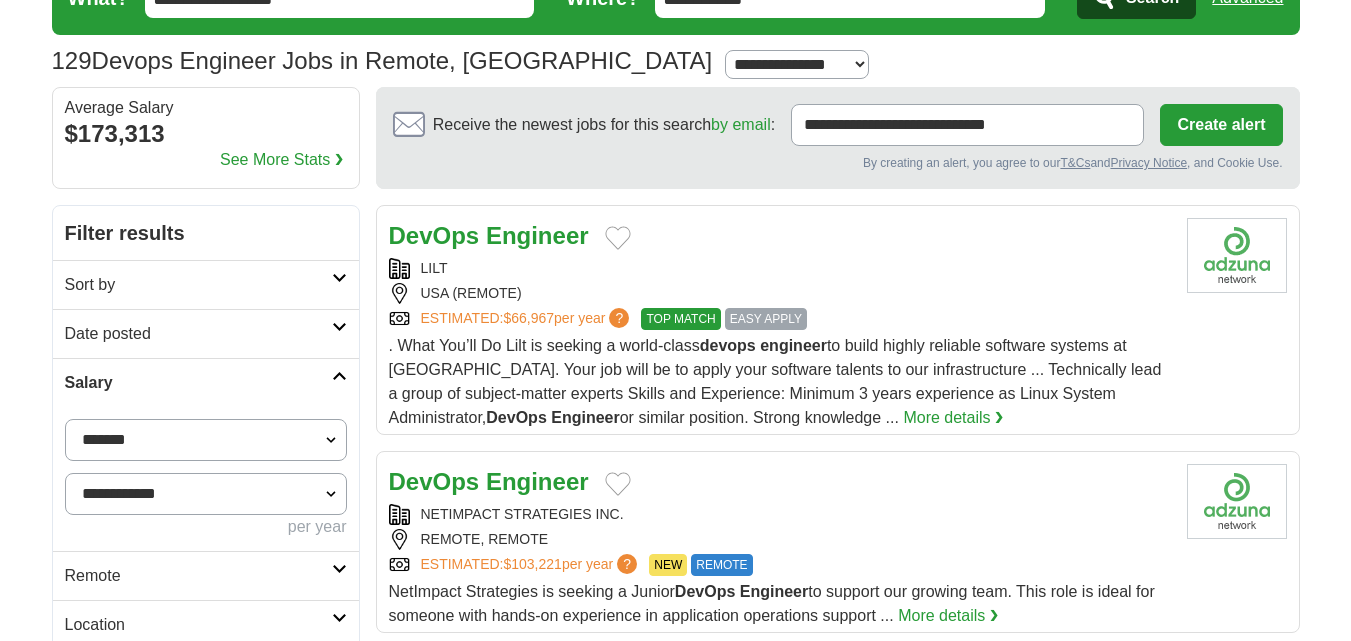 click on "**********" at bounding box center [206, 440] 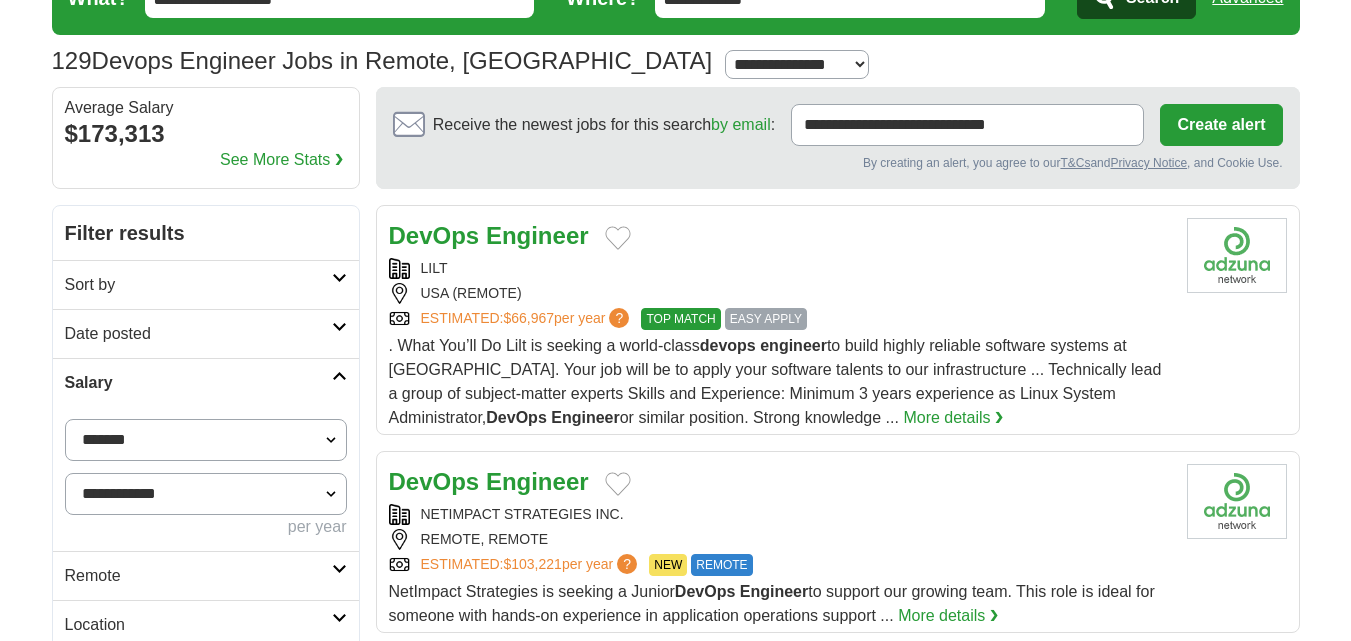 select on "******" 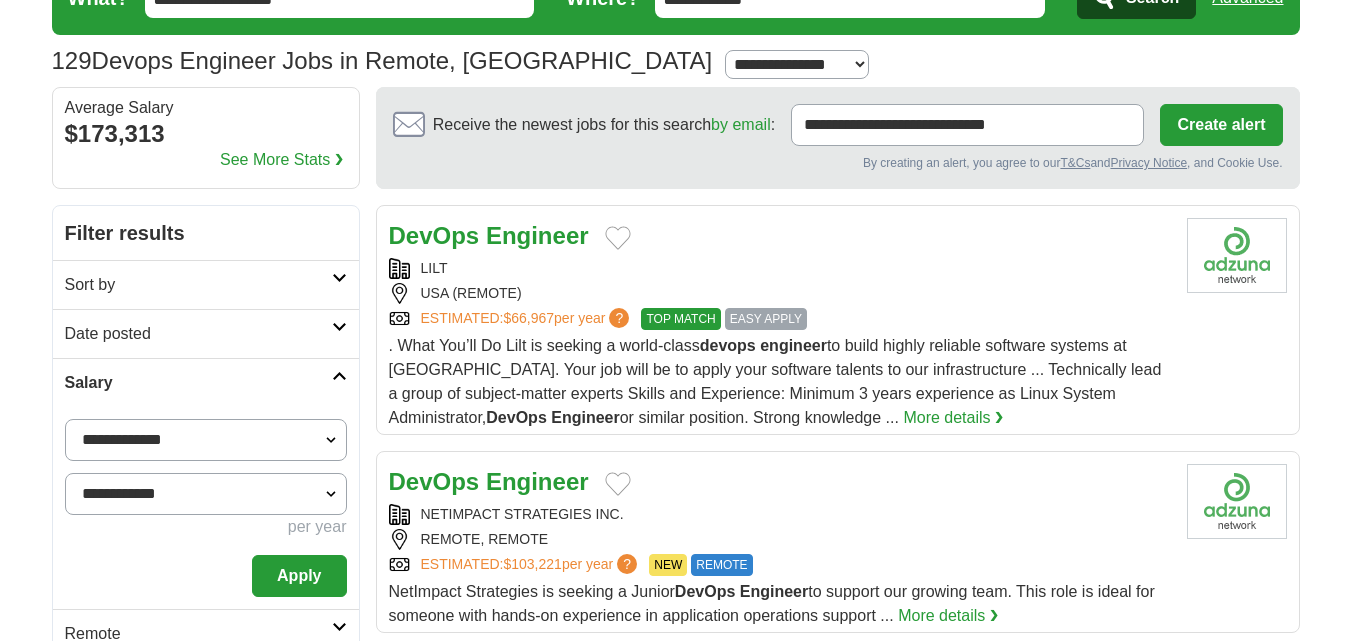 click on "**********" at bounding box center [206, 494] 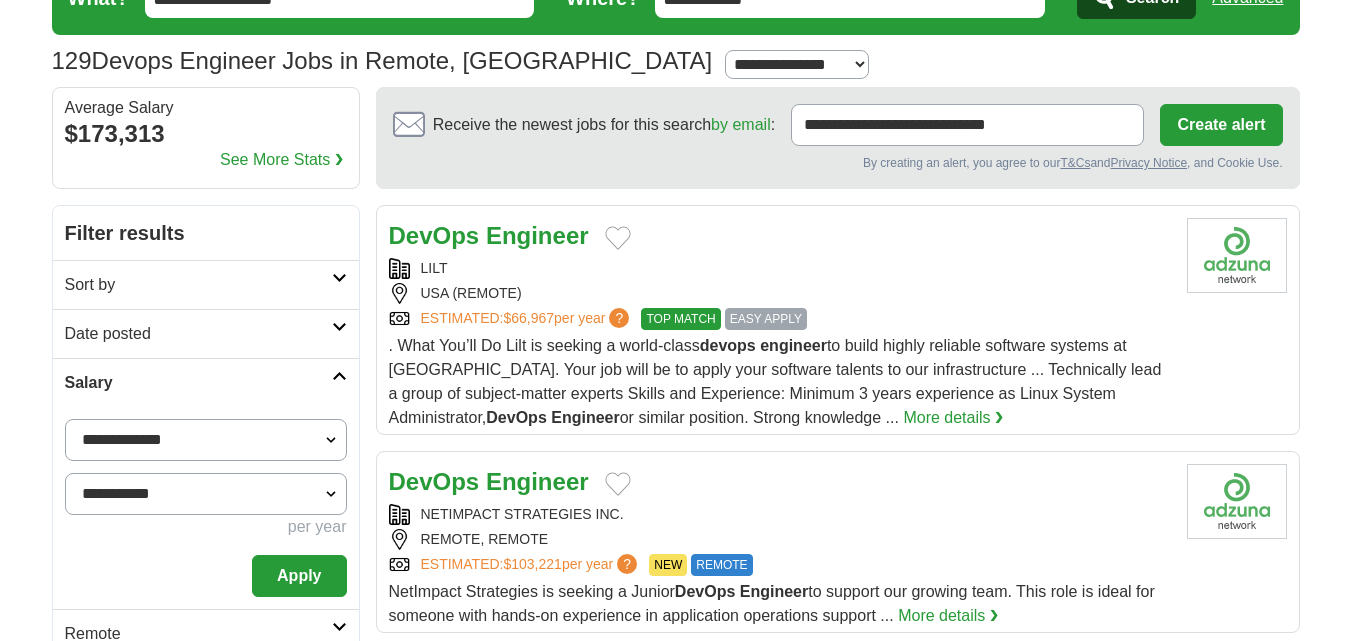 click on "**********" at bounding box center (206, 494) 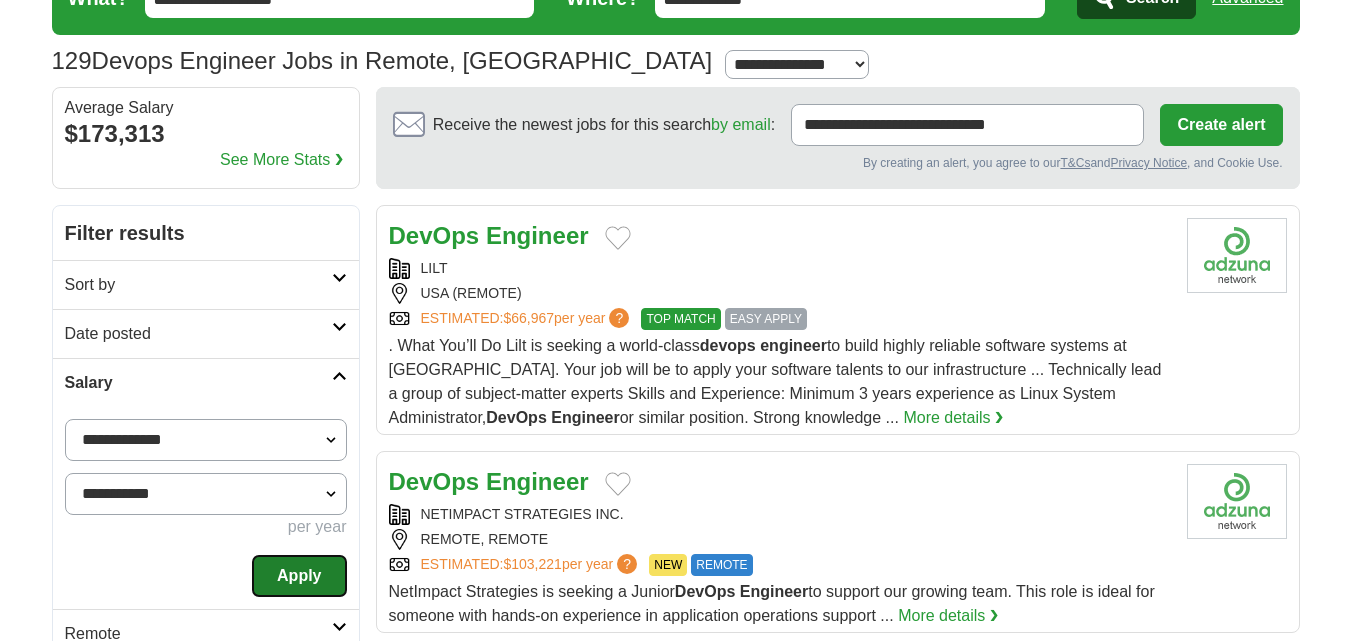 click on "Apply" at bounding box center (299, 576) 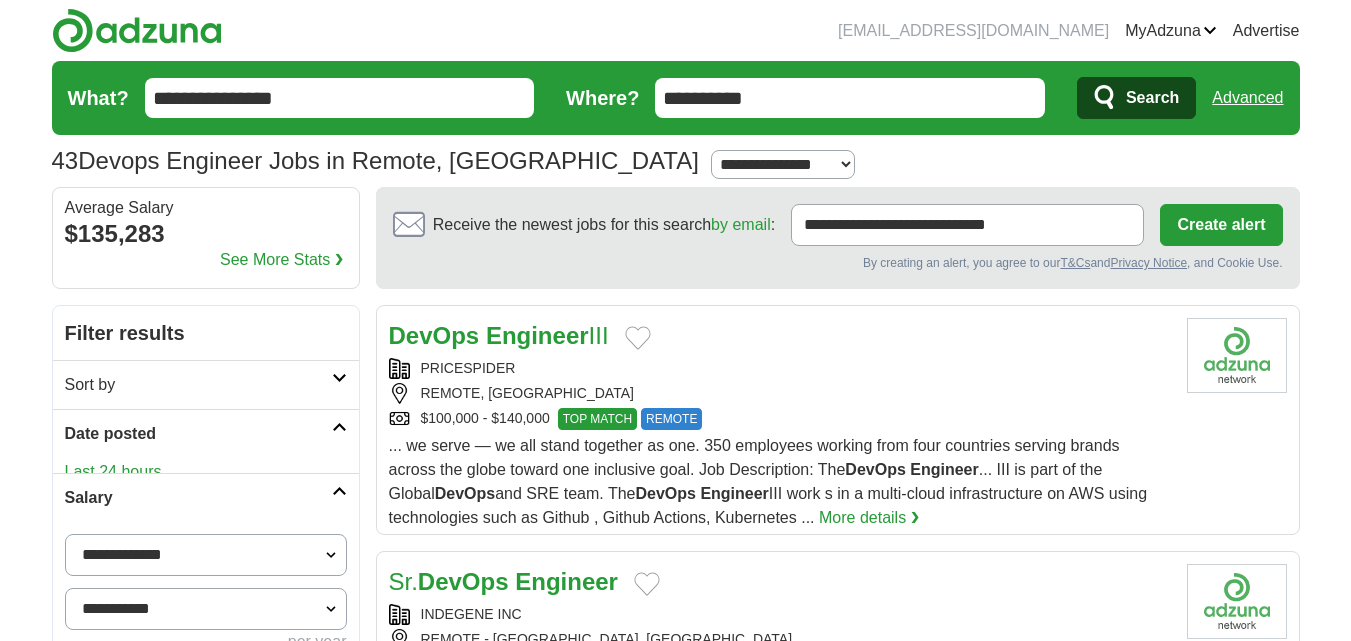 scroll, scrollTop: 0, scrollLeft: 0, axis: both 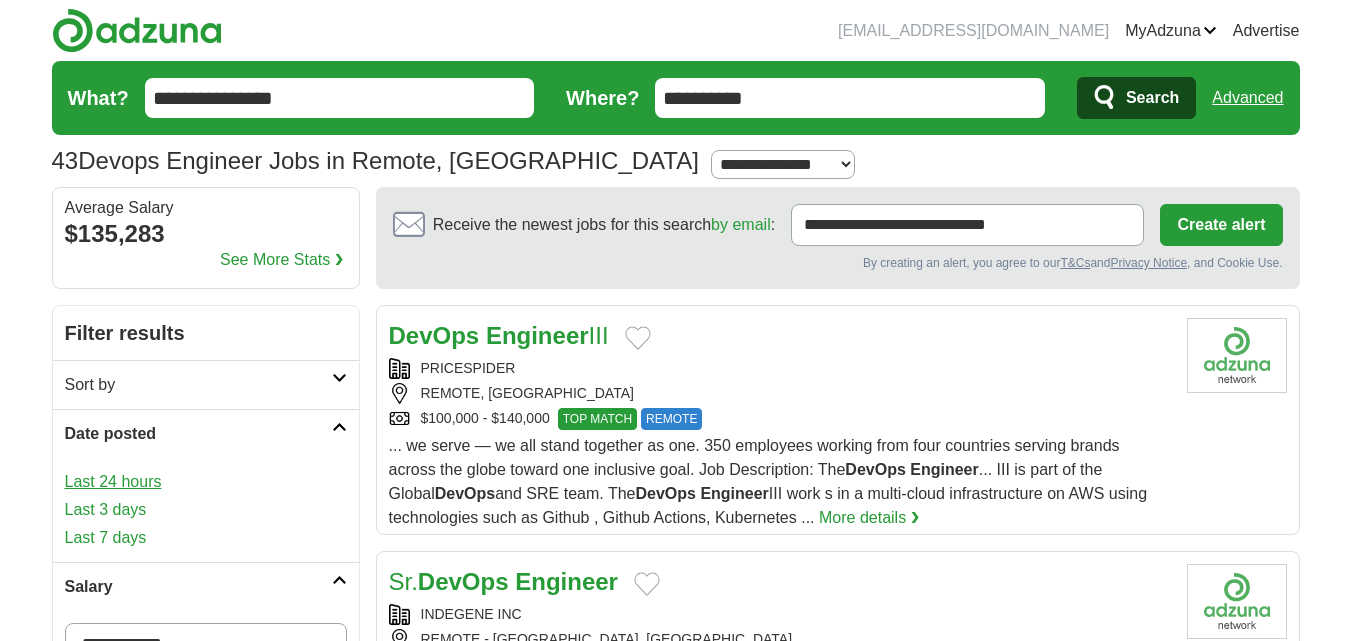 click on "Last 24 hours" at bounding box center (206, 482) 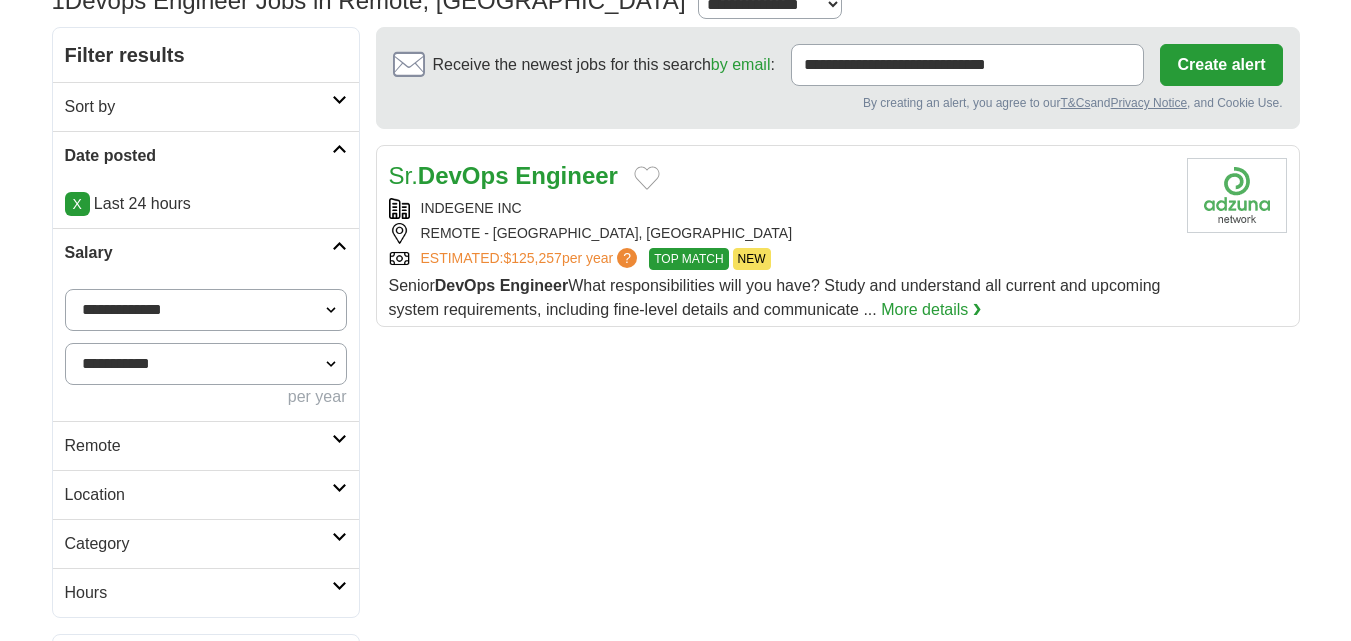scroll, scrollTop: 0, scrollLeft: 0, axis: both 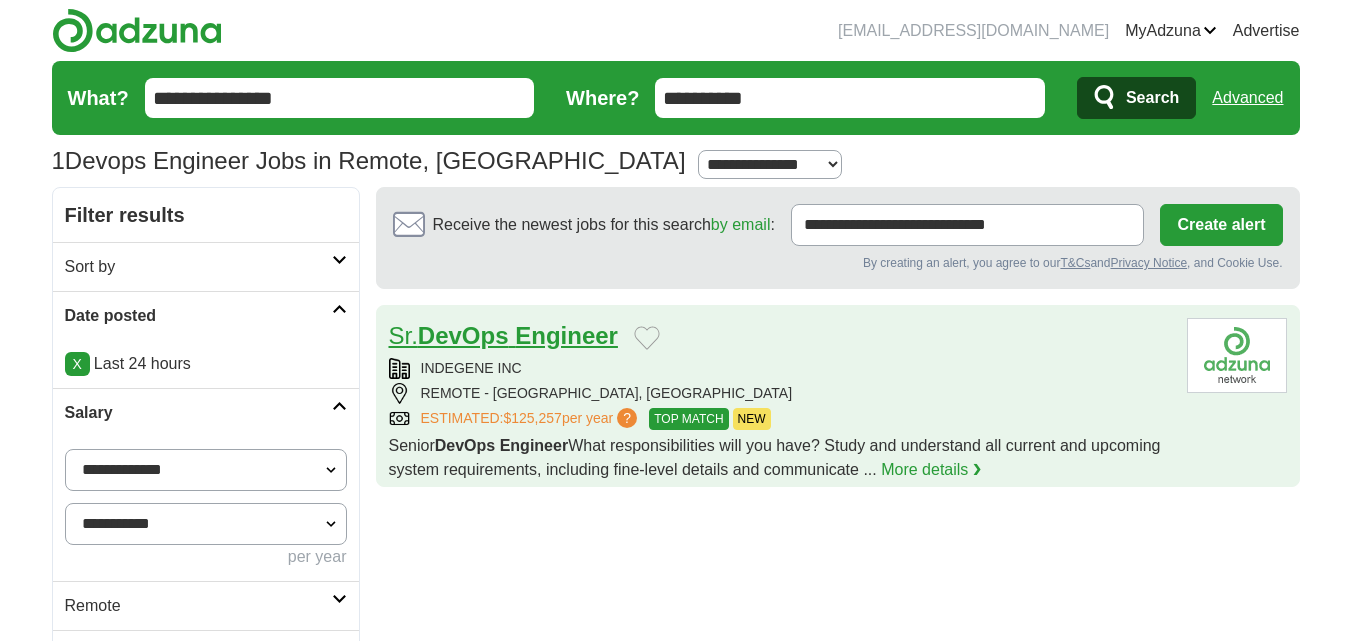 click on "Engineer" at bounding box center (566, 335) 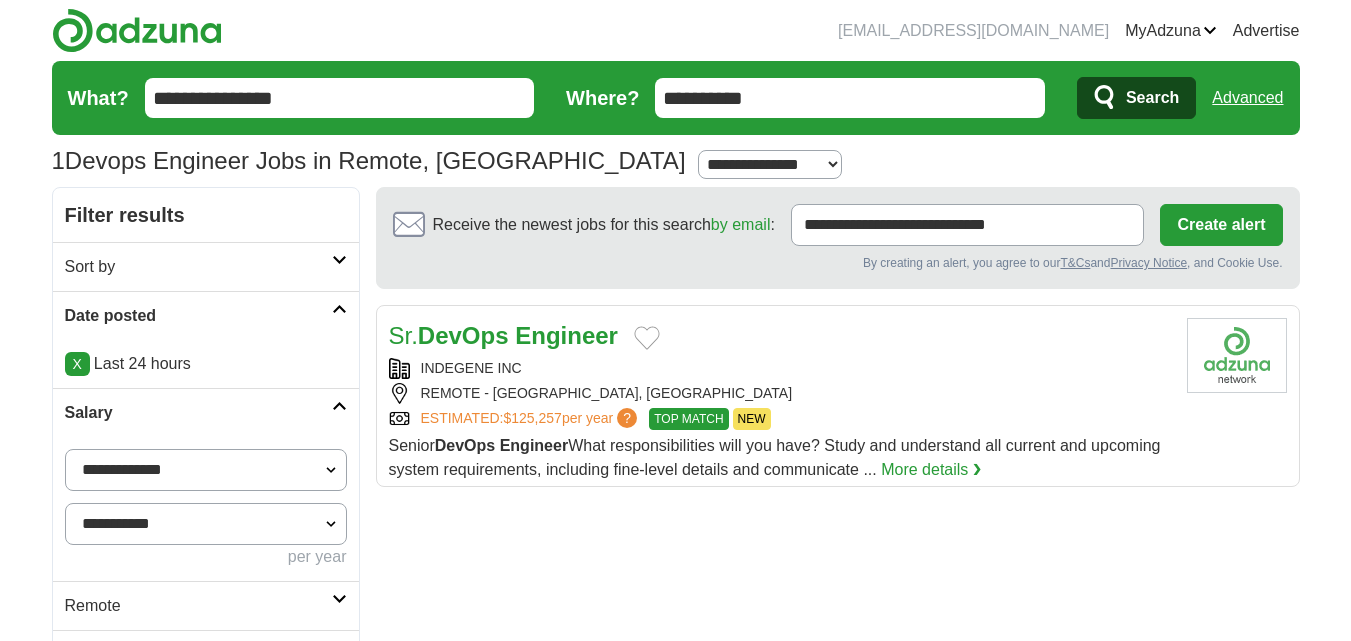drag, startPoint x: 216, startPoint y: 95, endPoint x: 128, endPoint y: 94, distance: 88.005684 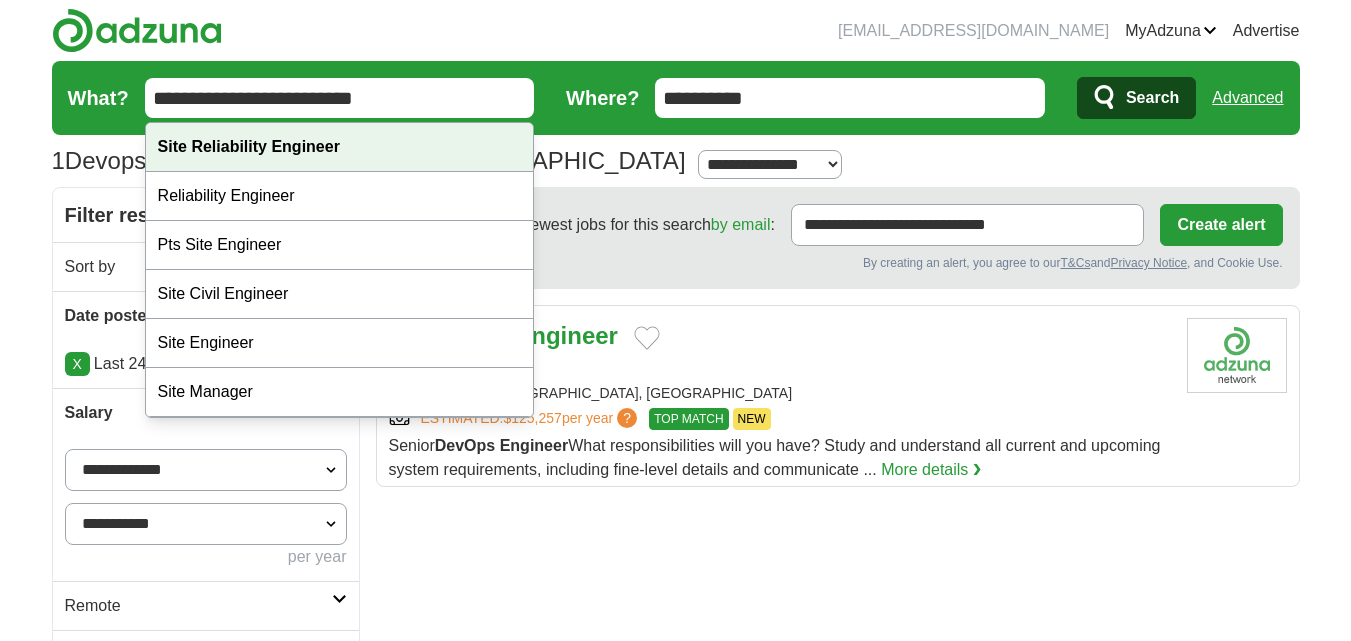 type on "**********" 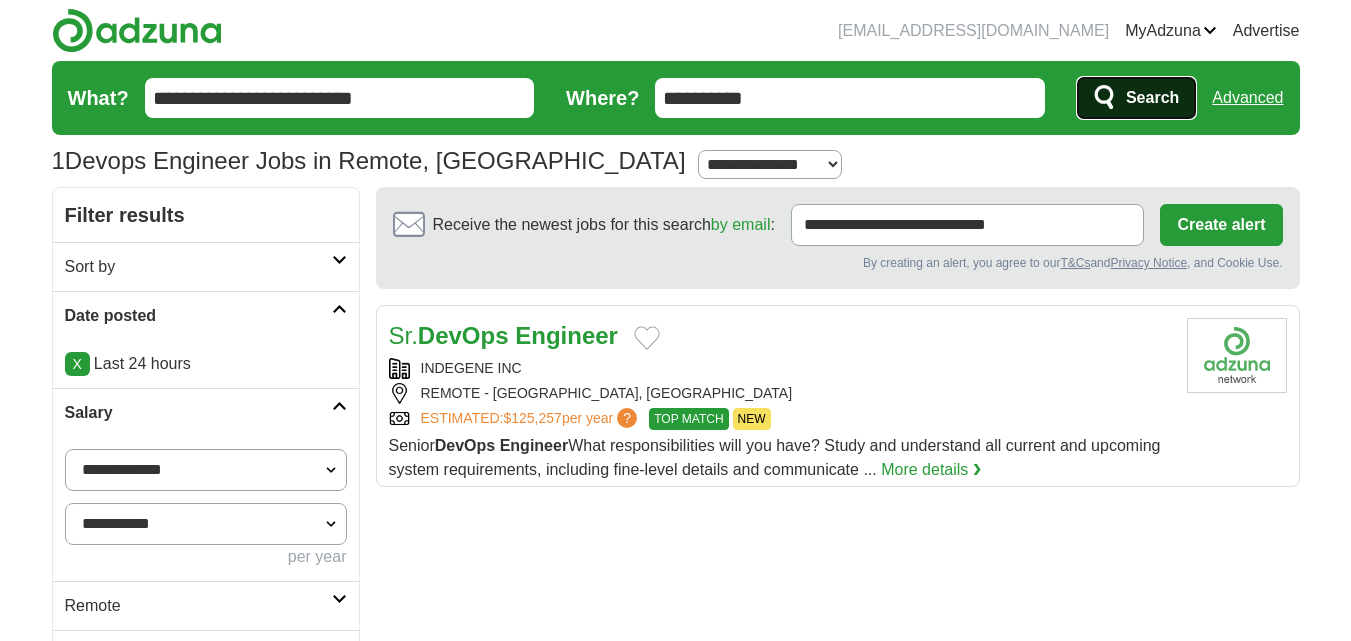 click on "Search" at bounding box center [1136, 98] 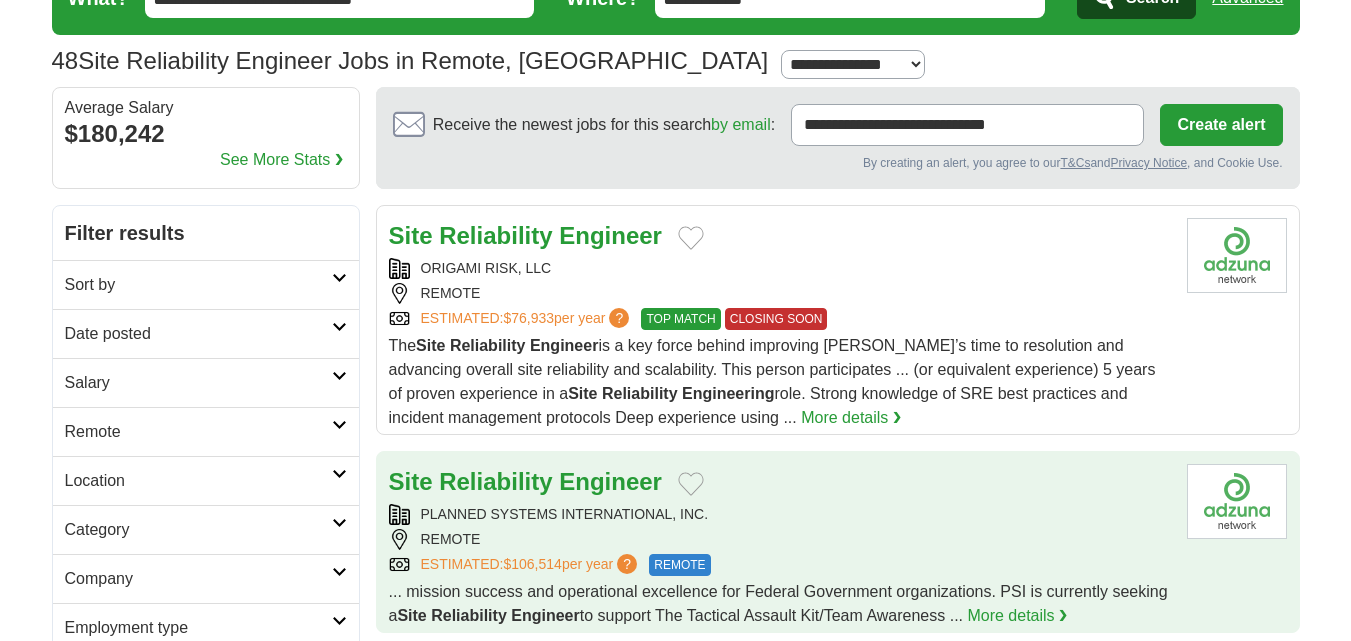 scroll, scrollTop: 300, scrollLeft: 0, axis: vertical 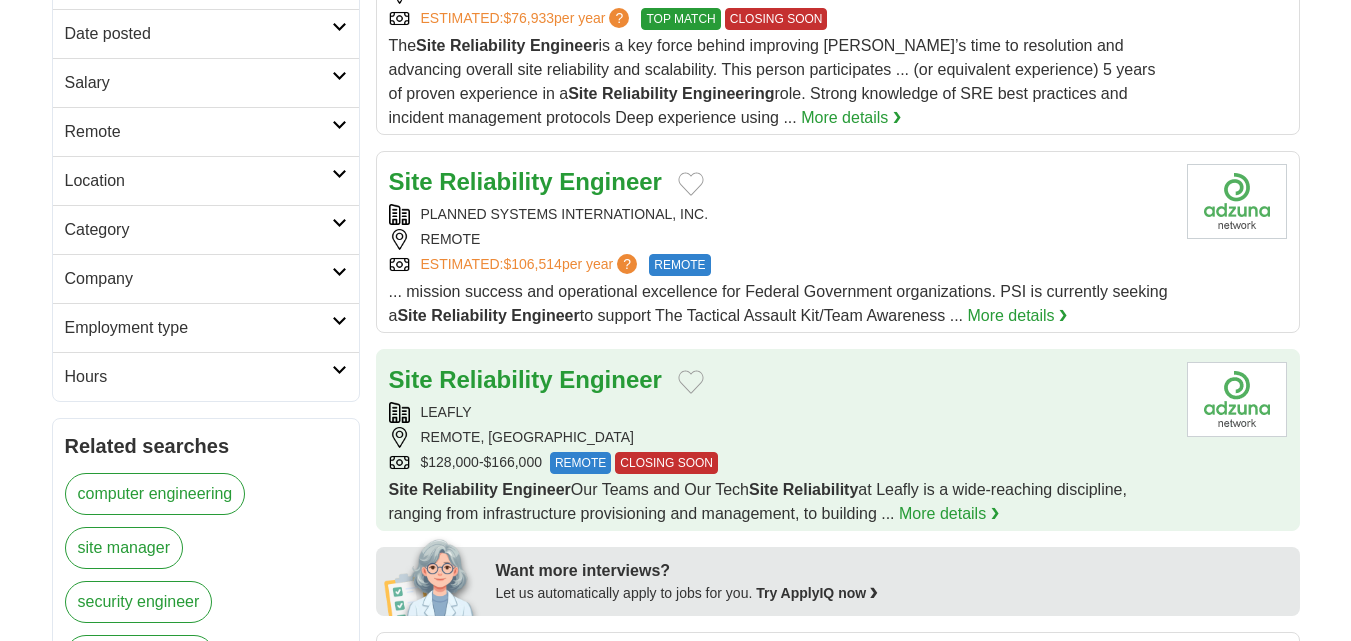click on "LEAFLY" at bounding box center [780, 412] 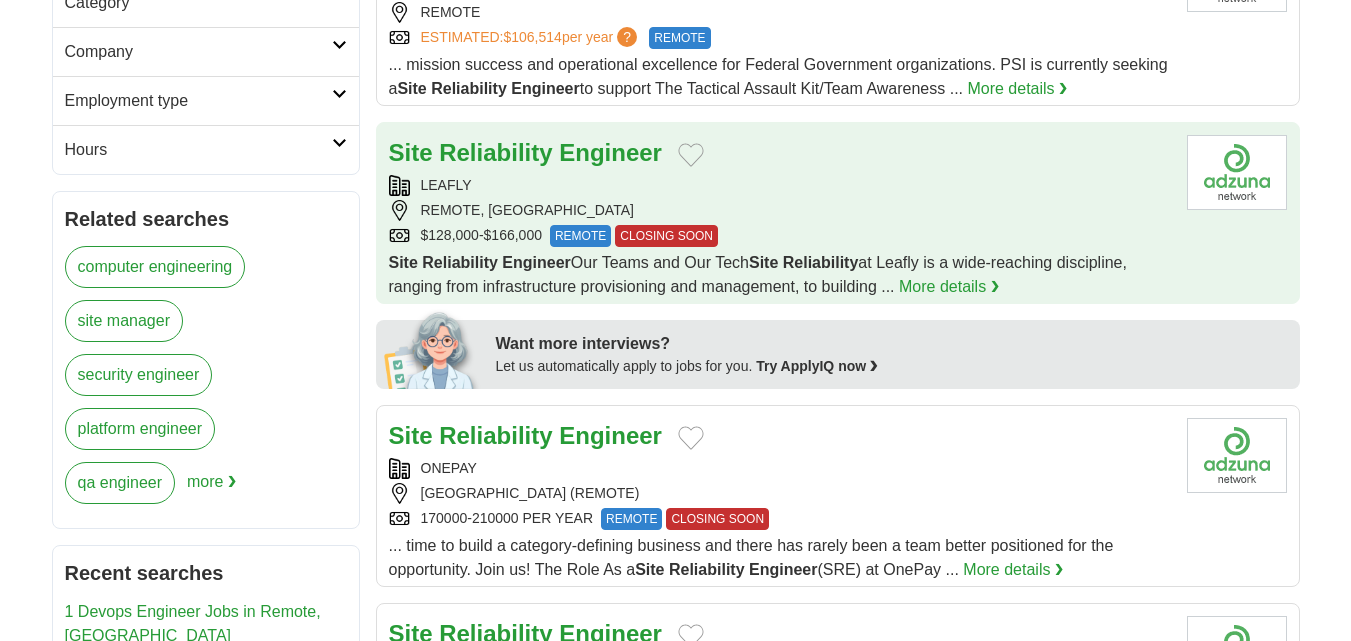 scroll, scrollTop: 700, scrollLeft: 0, axis: vertical 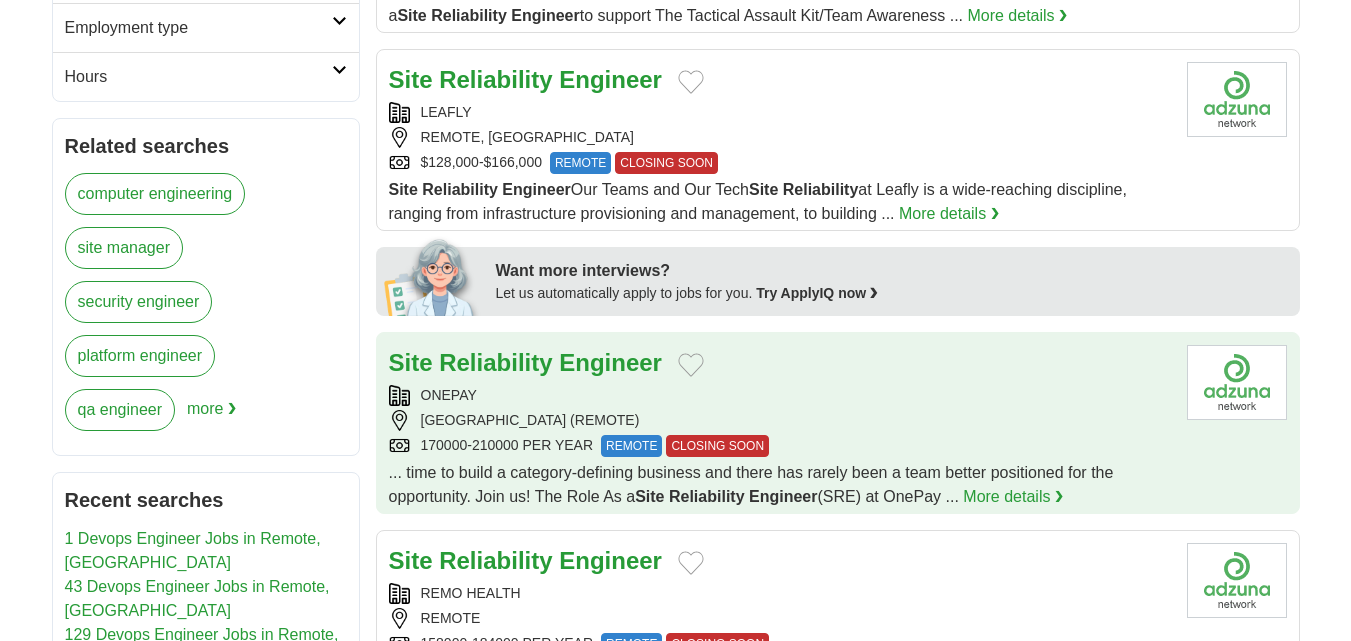 click on "ONEPAY
UNITED STATES (REMOTE)
170000-210000 PER YEAR
REMOTE CLOSING SOON" at bounding box center [780, 421] 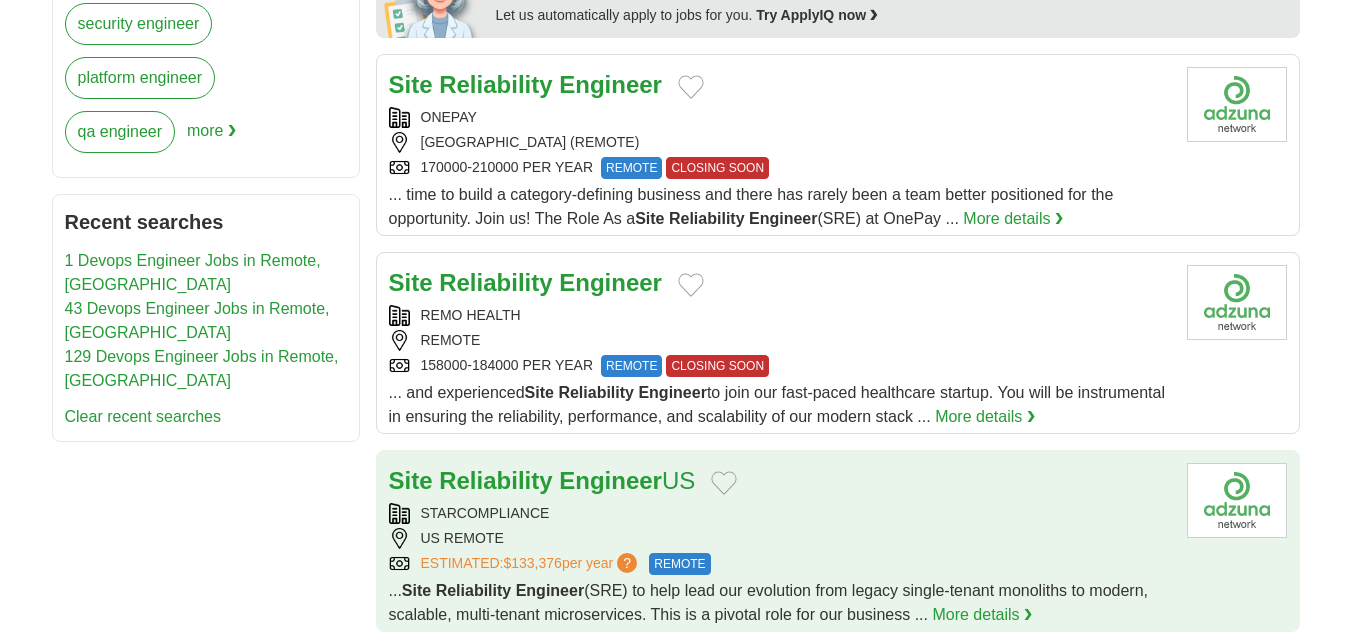 scroll, scrollTop: 1000, scrollLeft: 0, axis: vertical 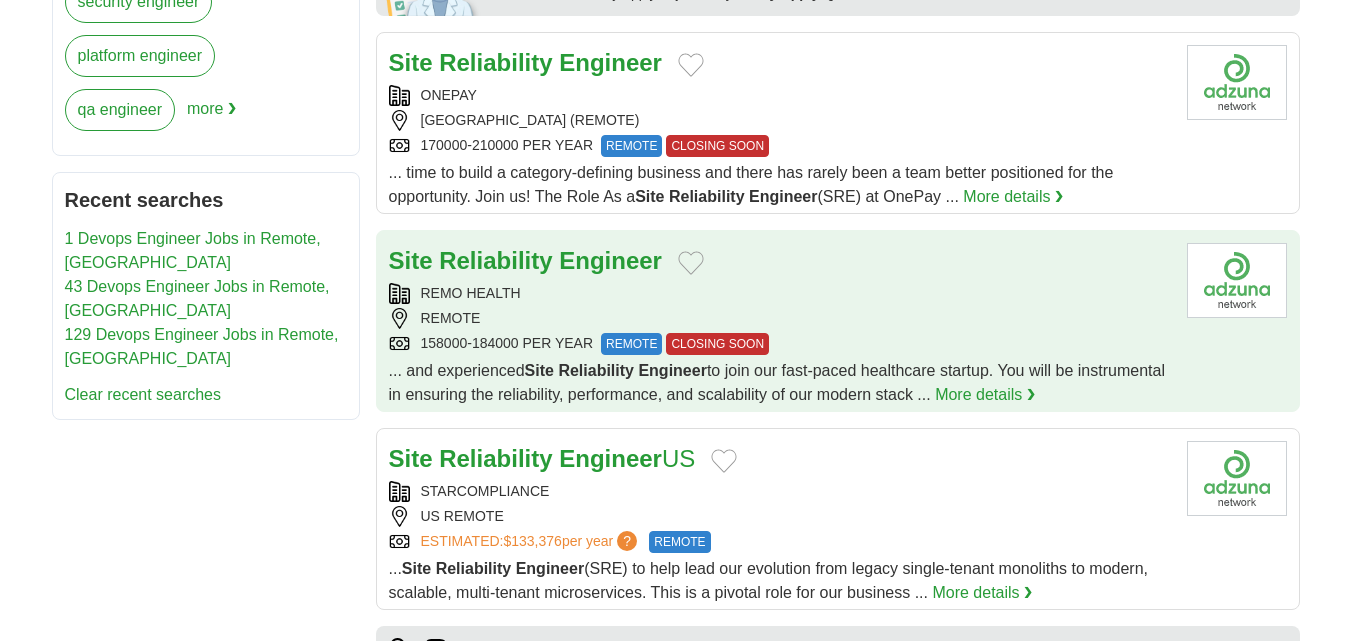 click on "REMO HEALTH" at bounding box center (780, 293) 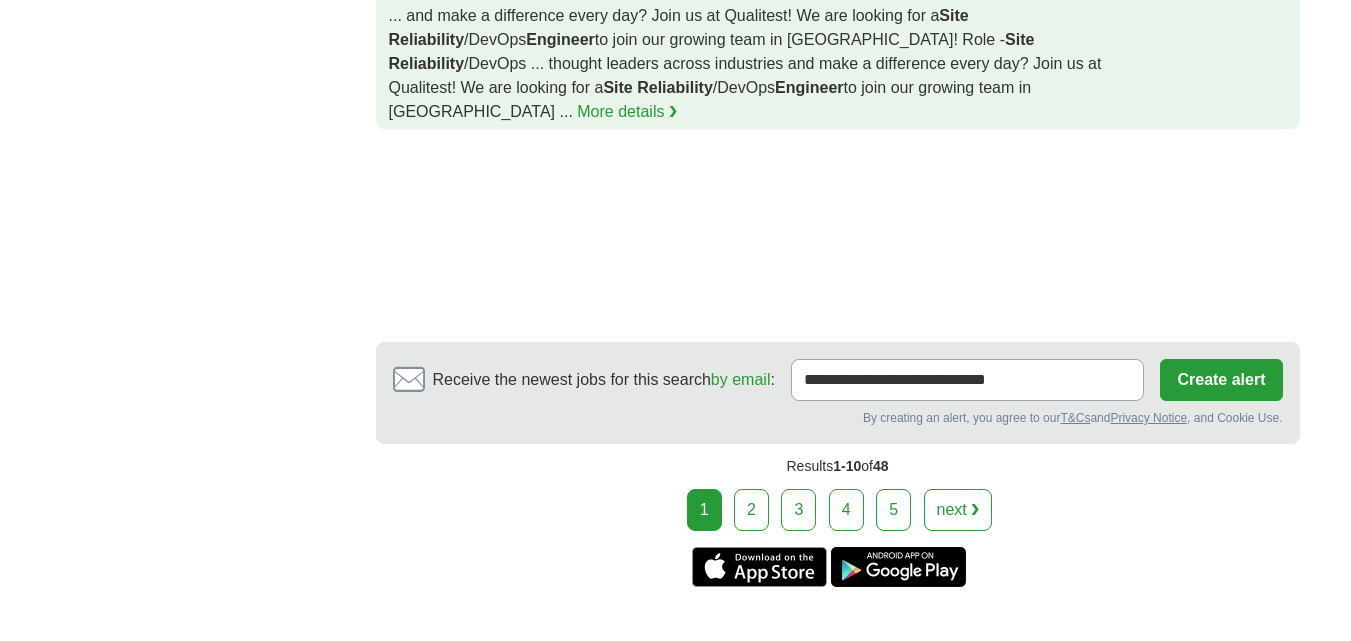 scroll, scrollTop: 2600, scrollLeft: 0, axis: vertical 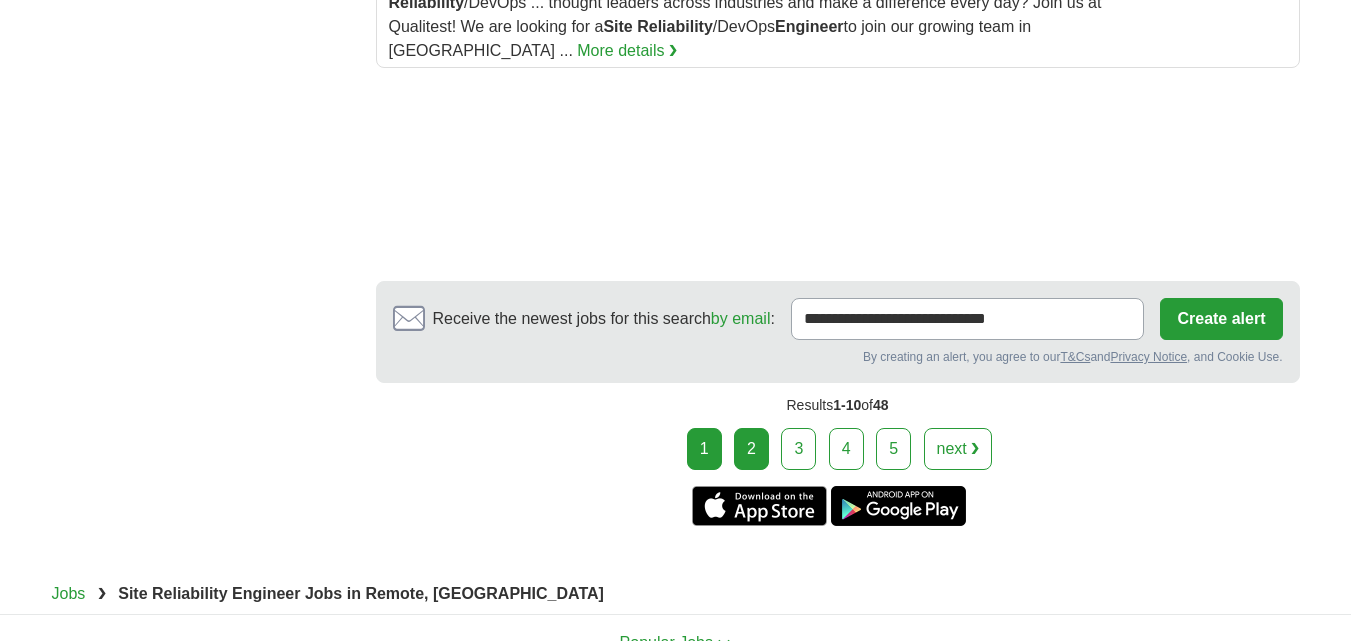 click on "2" at bounding box center (751, 449) 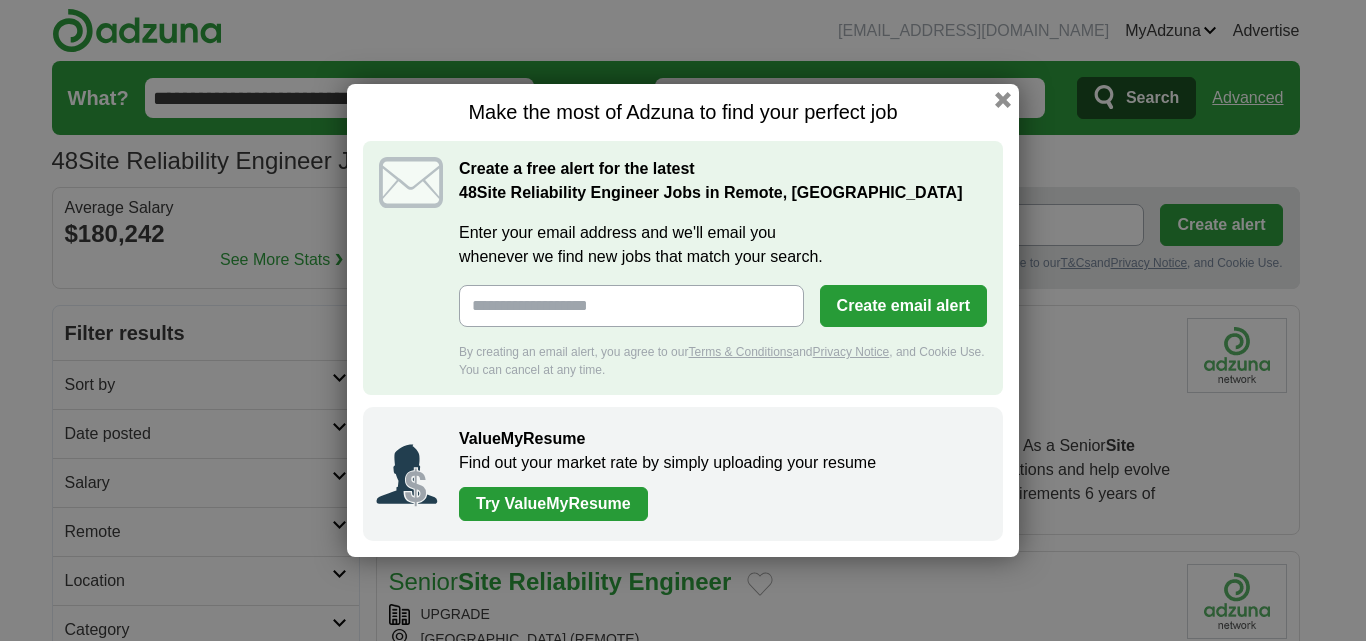 scroll, scrollTop: 0, scrollLeft: 0, axis: both 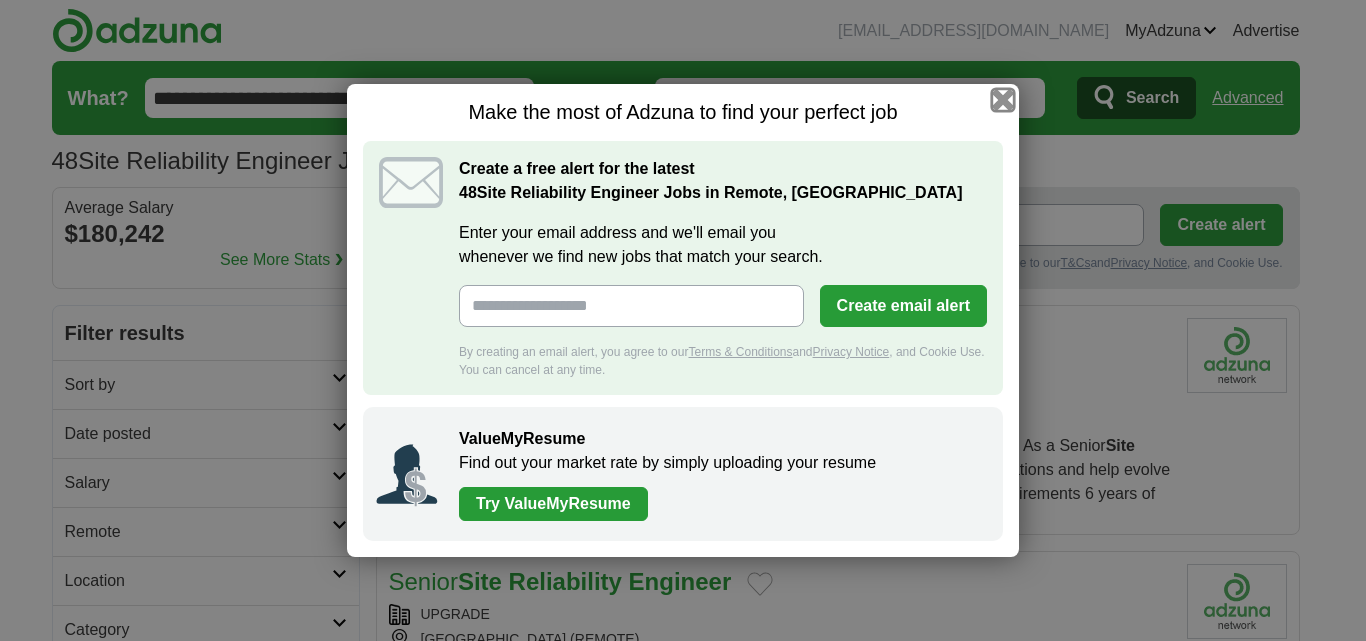 click at bounding box center (1003, 100) 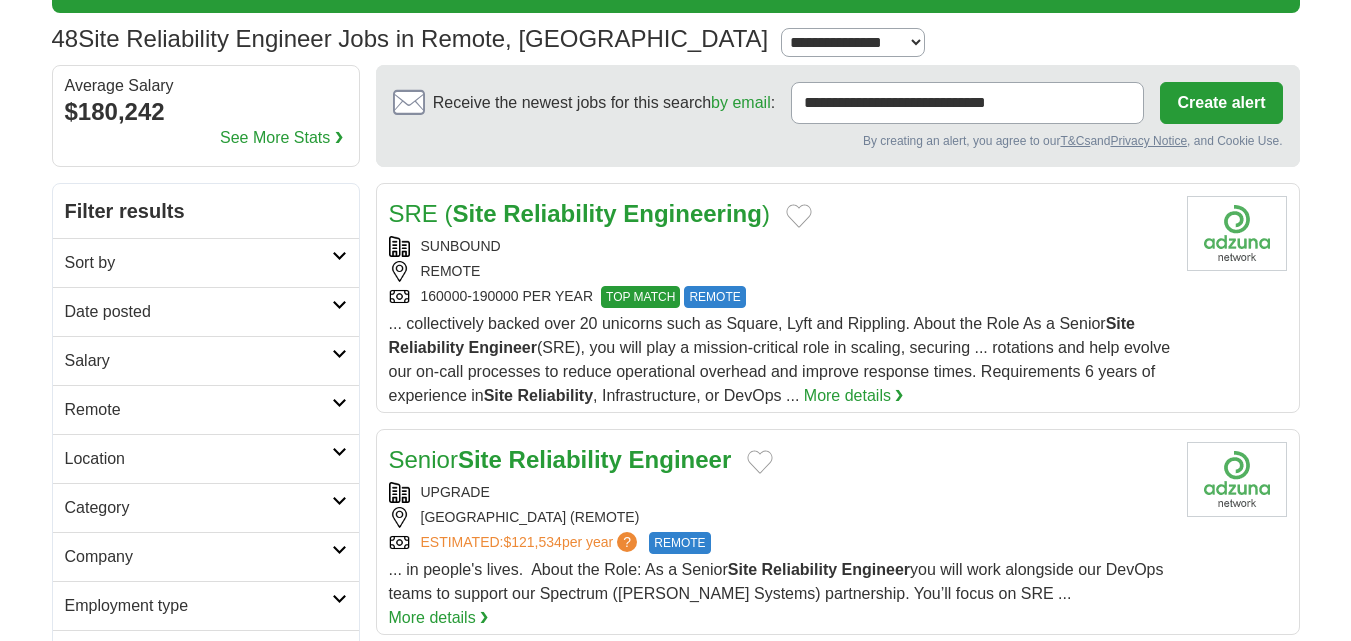 scroll, scrollTop: 100, scrollLeft: 0, axis: vertical 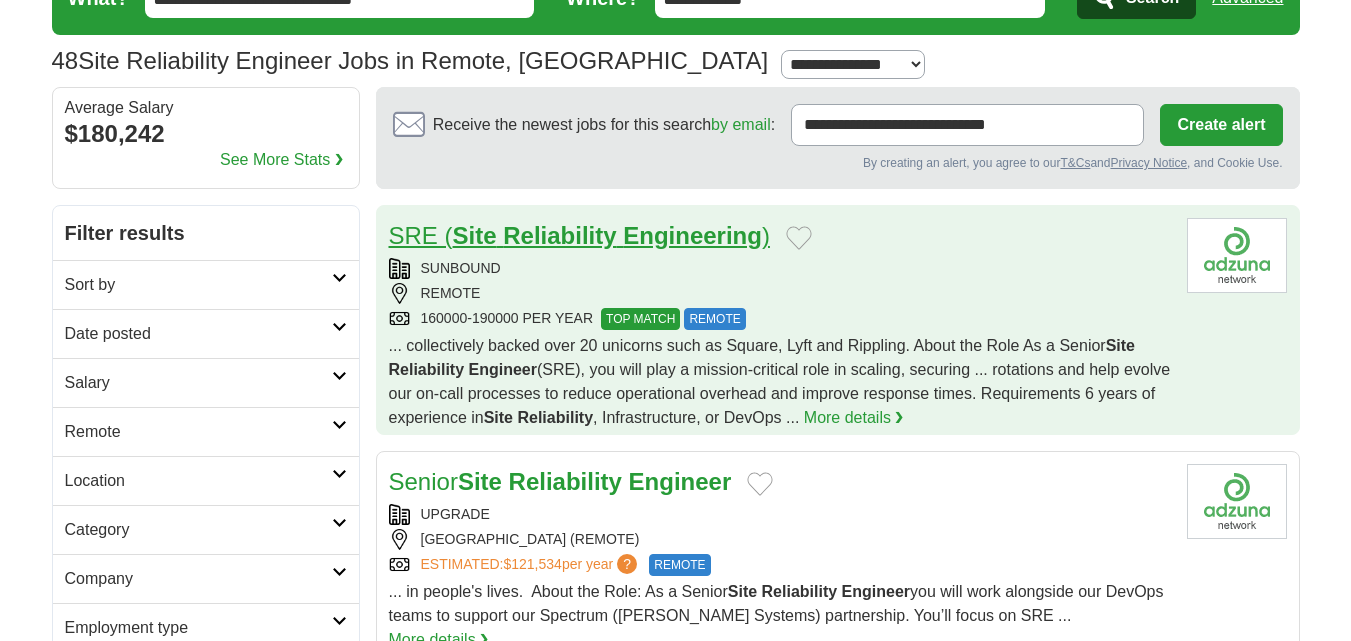 click on "SRE ( Site   Reliability   Engineering )" at bounding box center (579, 235) 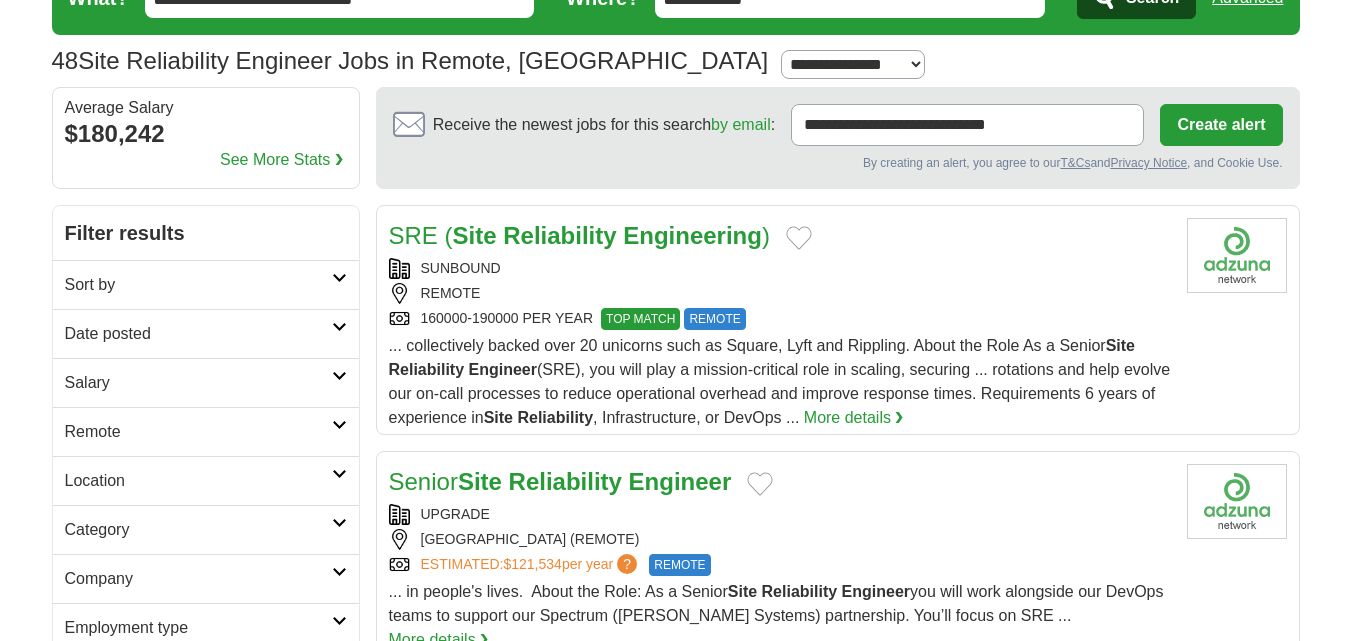 click on "Date posted" at bounding box center (198, 334) 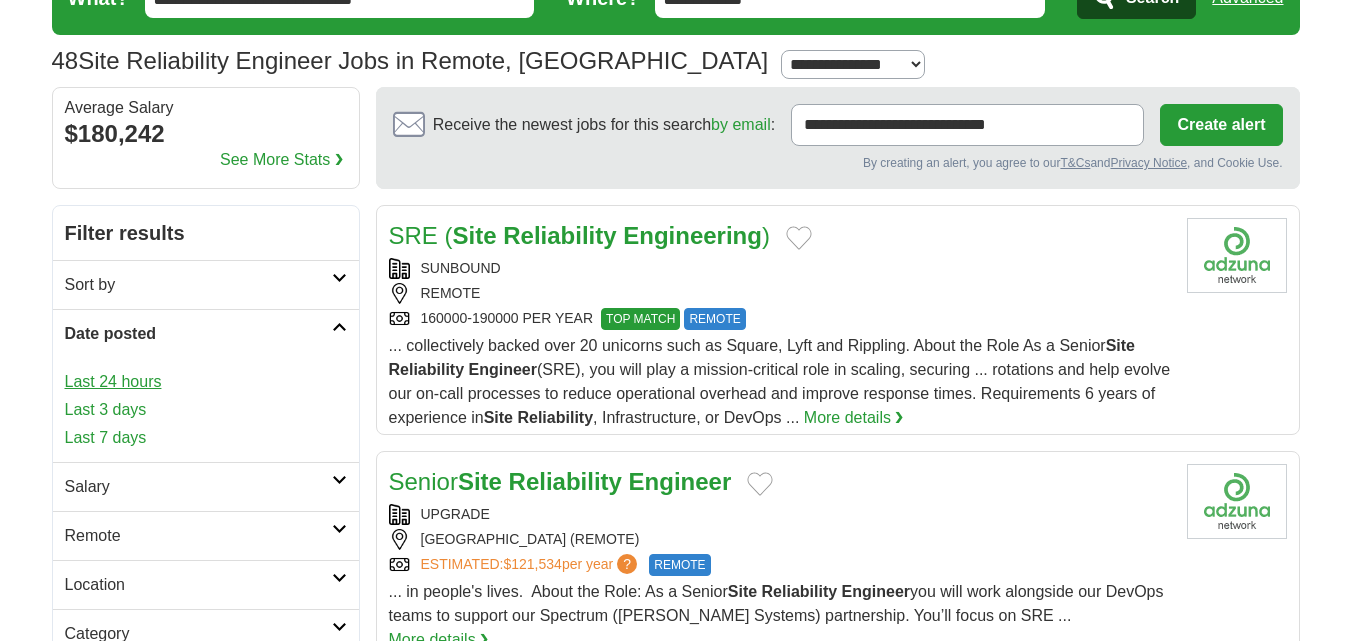click on "Last 24 hours" at bounding box center (206, 382) 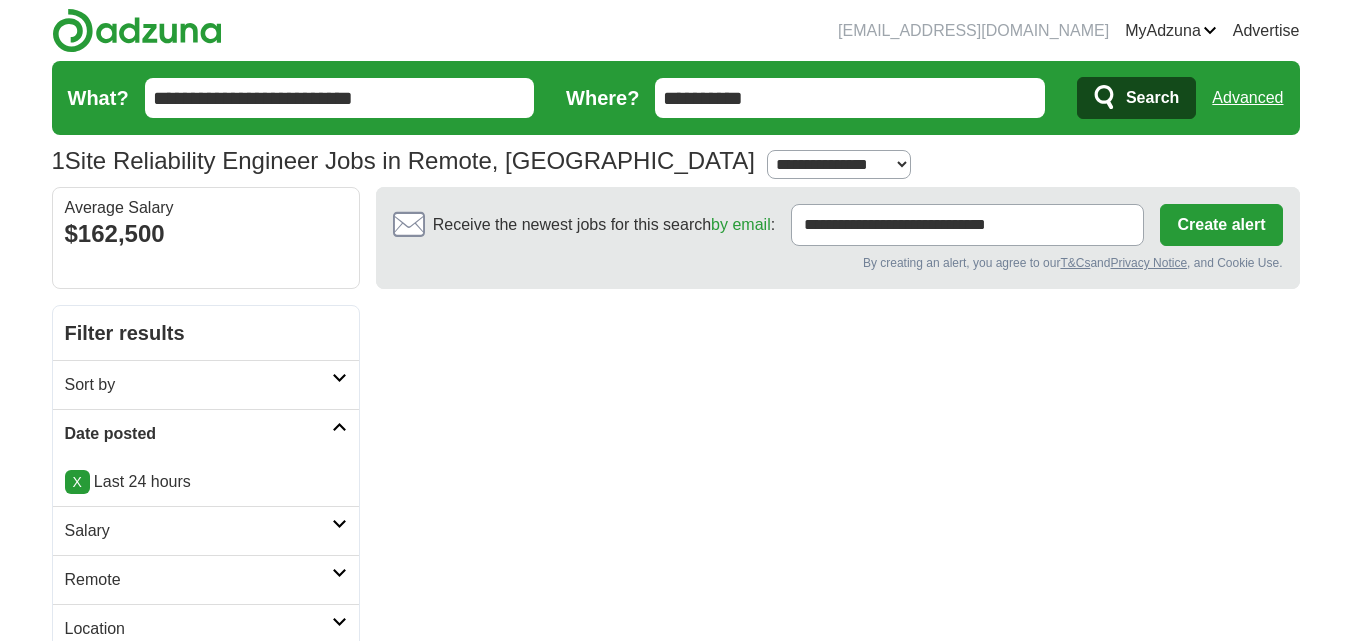 scroll, scrollTop: 0, scrollLeft: 0, axis: both 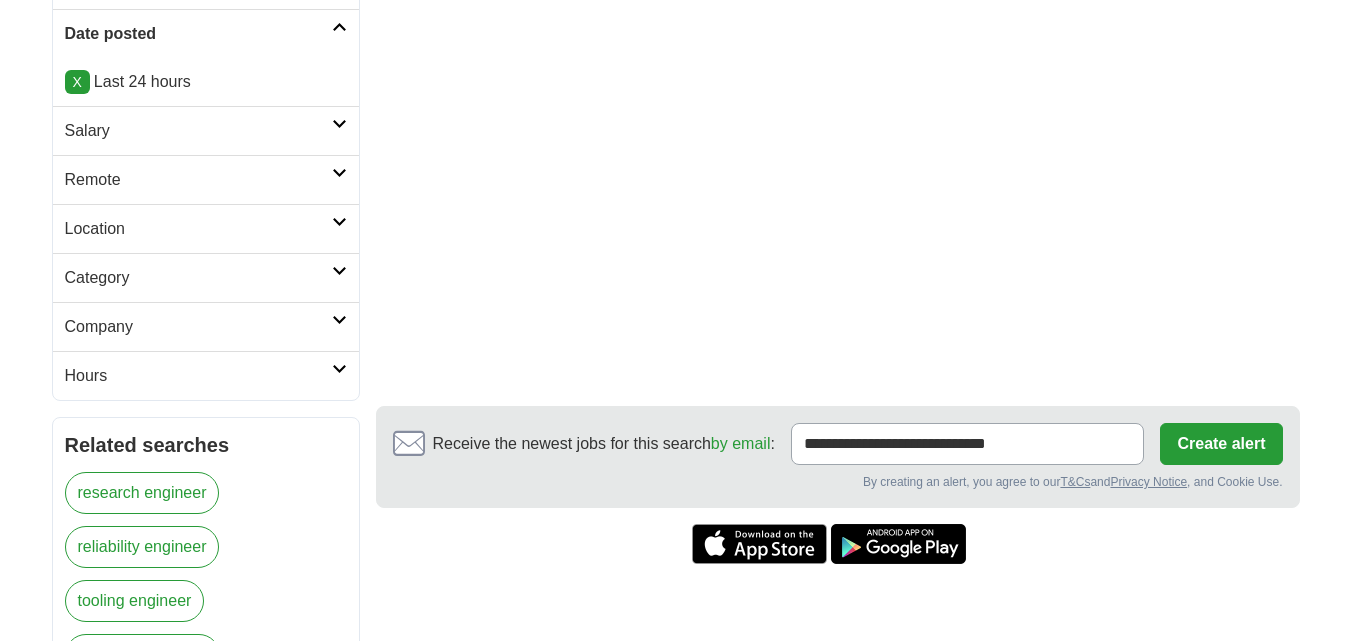 click on "X" at bounding box center (77, 82) 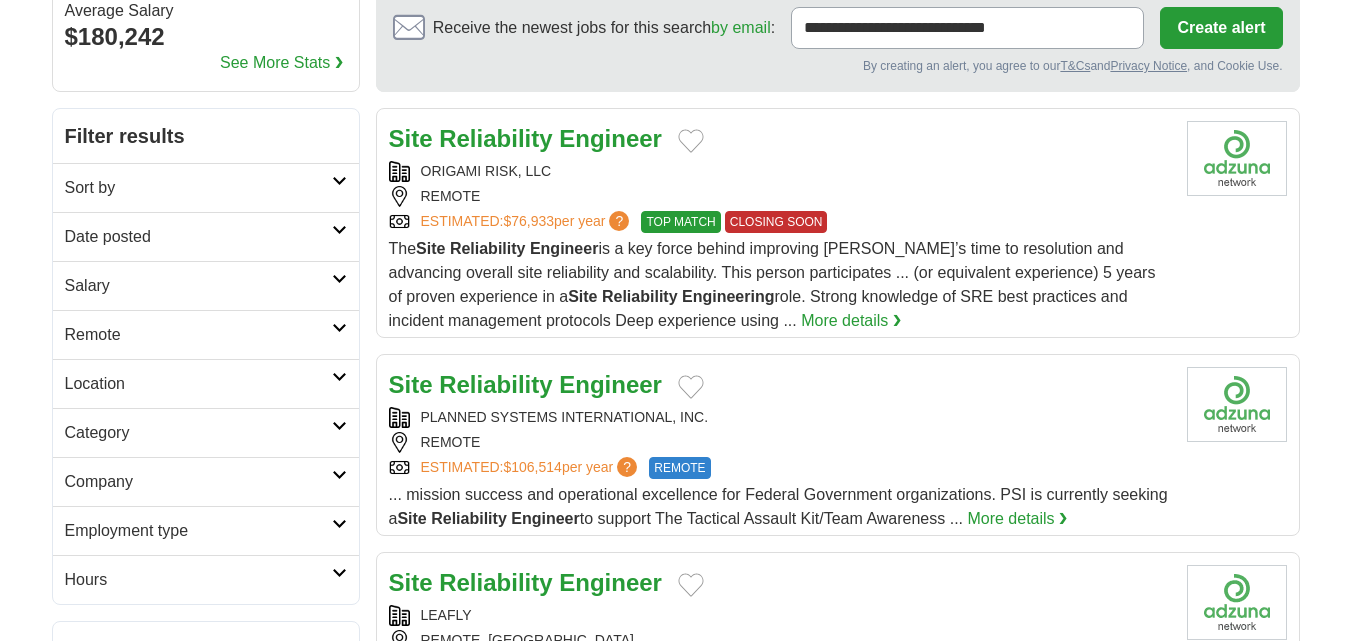 scroll, scrollTop: 200, scrollLeft: 0, axis: vertical 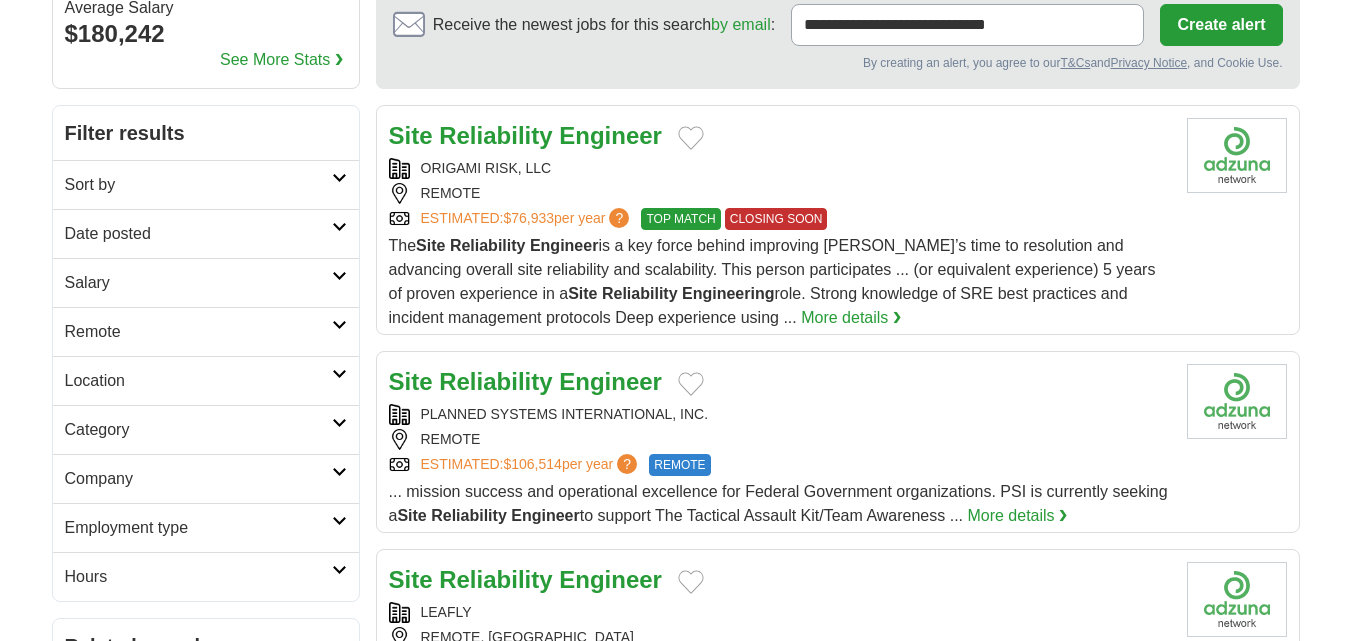 click on "Sort by" at bounding box center [198, 185] 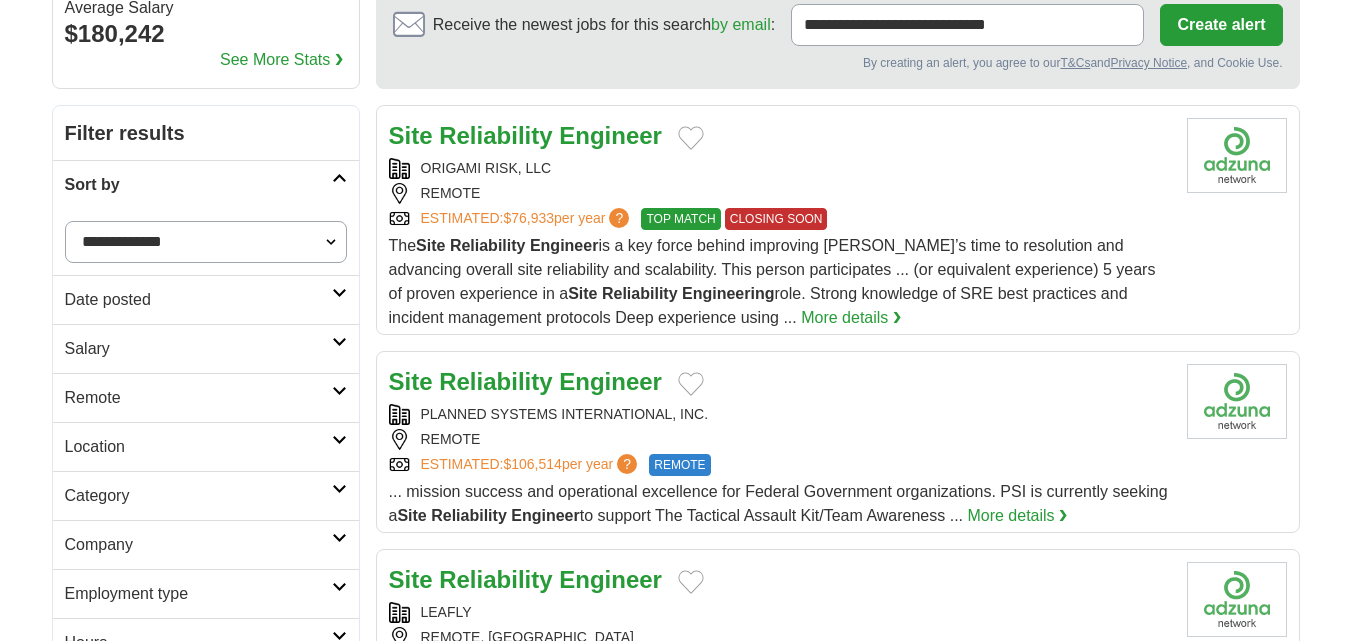 click on "**********" at bounding box center (206, 242) 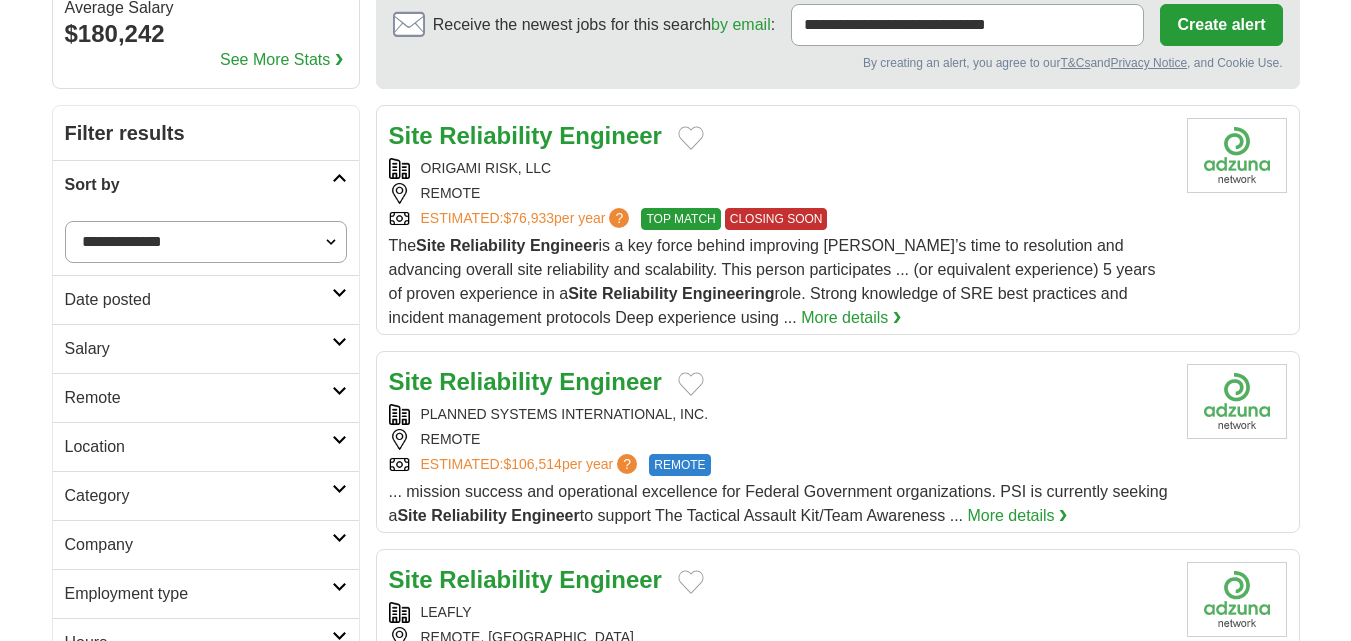 select on "**********" 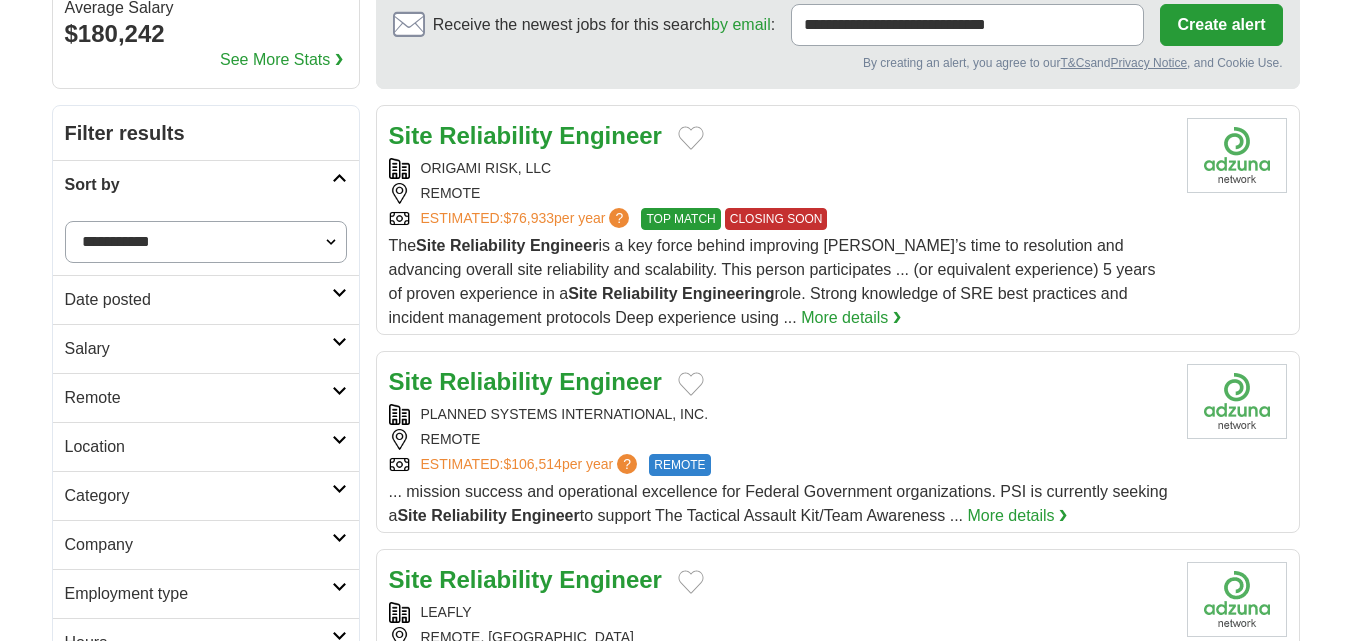 click on "**********" at bounding box center [206, 242] 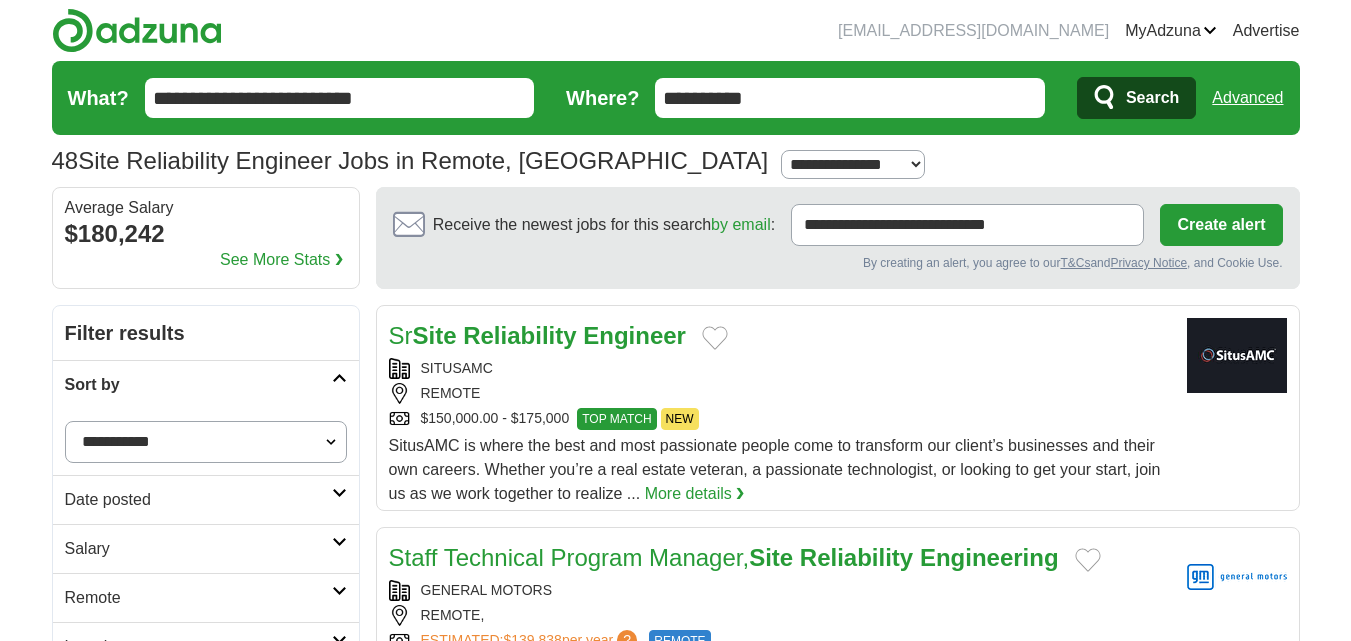 scroll, scrollTop: 0, scrollLeft: 0, axis: both 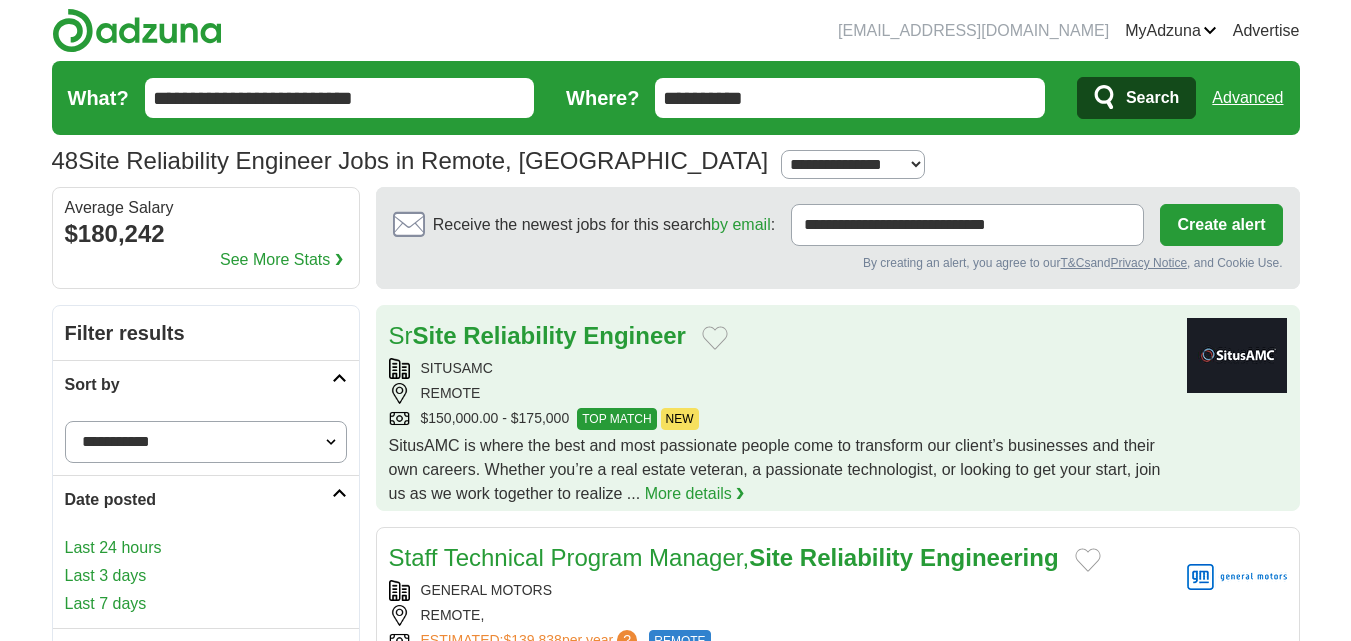 click on "Sr  Site   Reliability   Engineer" at bounding box center [537, 336] 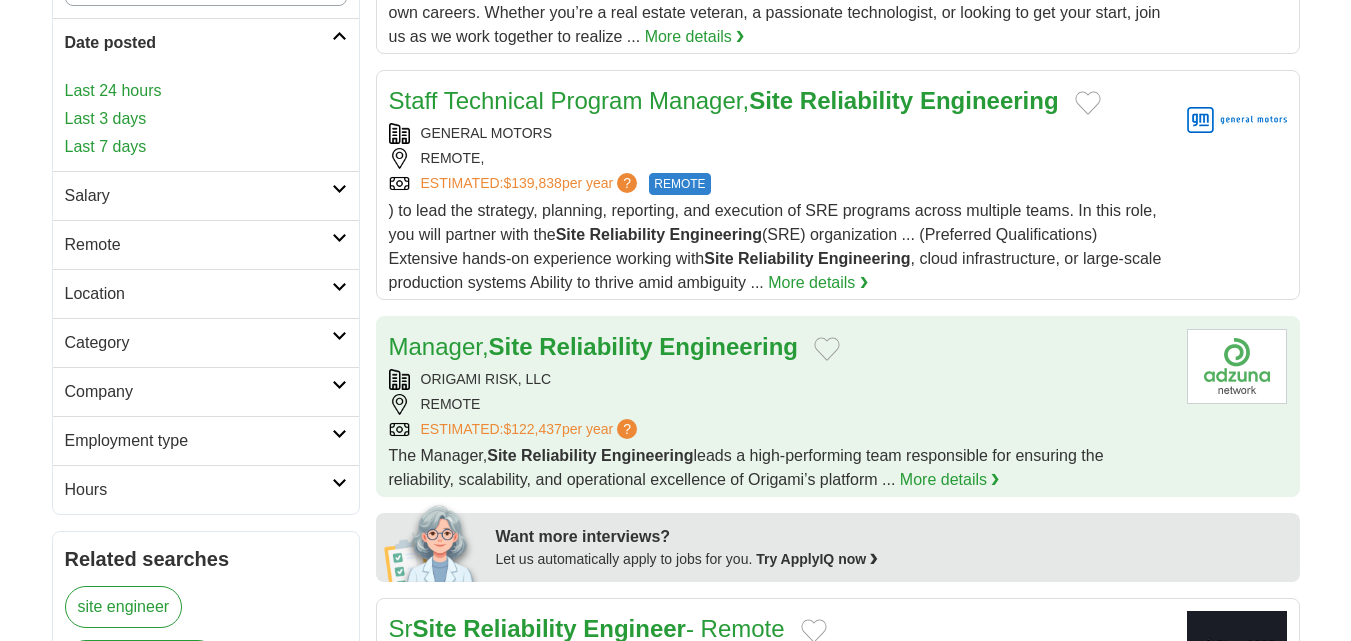 scroll, scrollTop: 0, scrollLeft: 0, axis: both 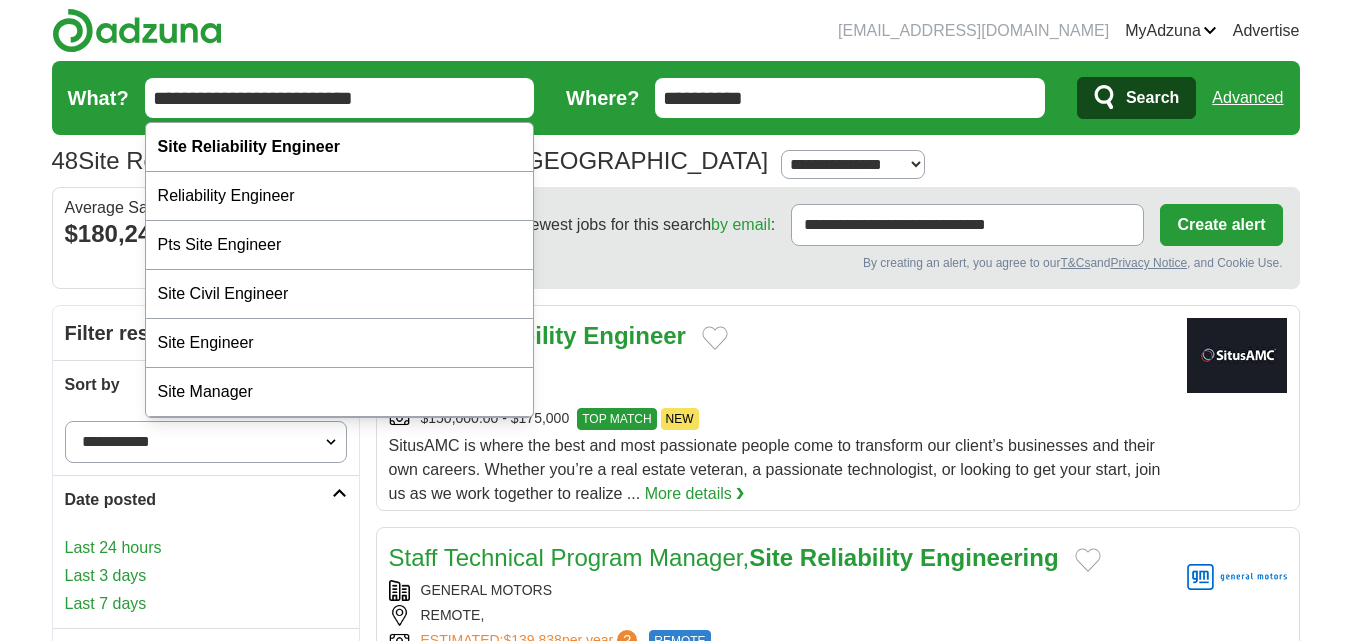 drag, startPoint x: 376, startPoint y: 97, endPoint x: 97, endPoint y: 85, distance: 279.25793 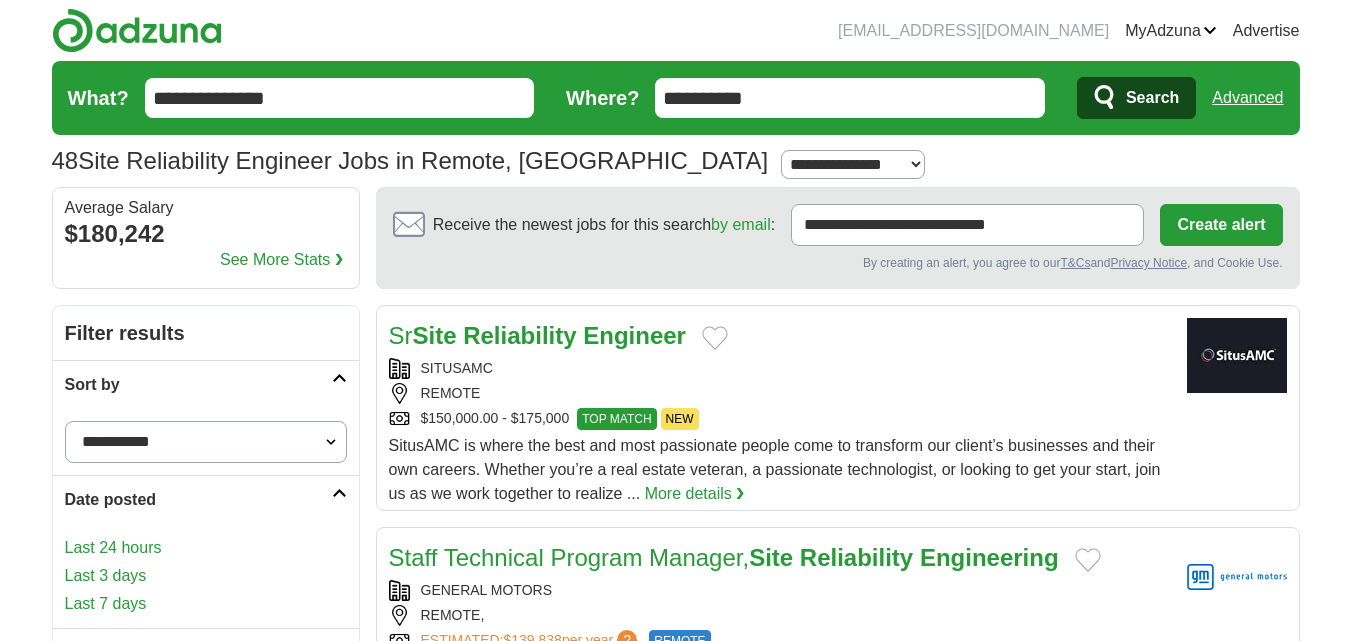 type on "**********" 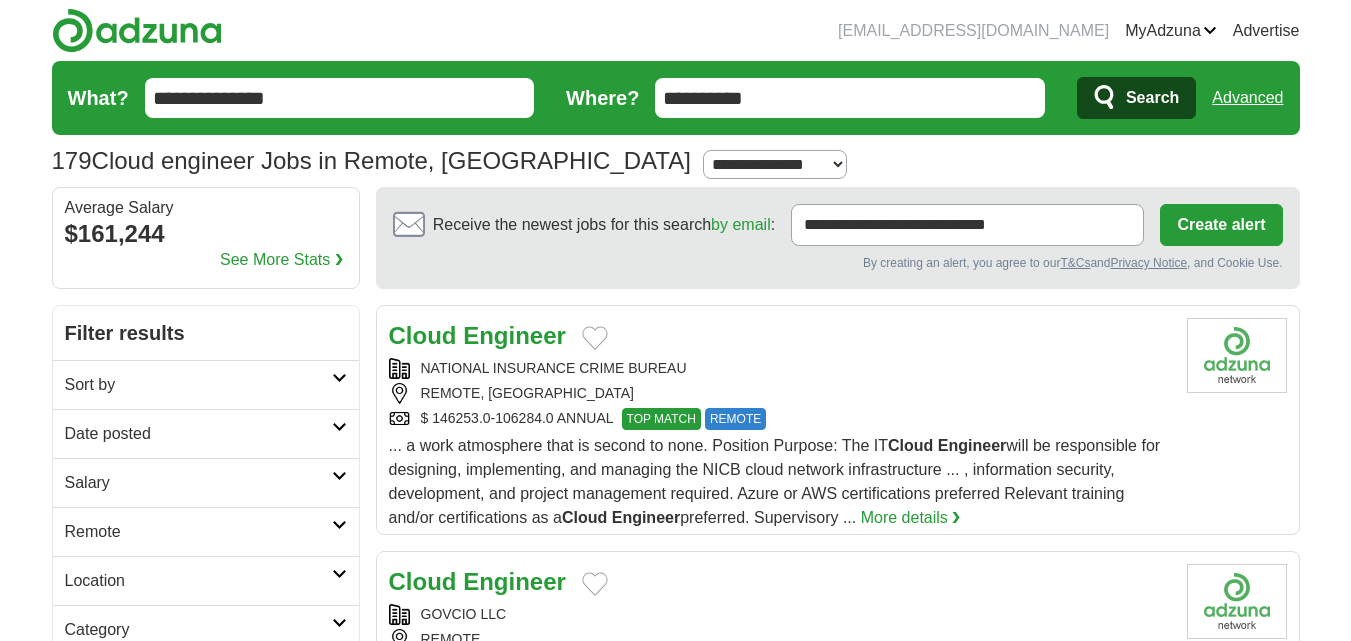 scroll, scrollTop: 0, scrollLeft: 0, axis: both 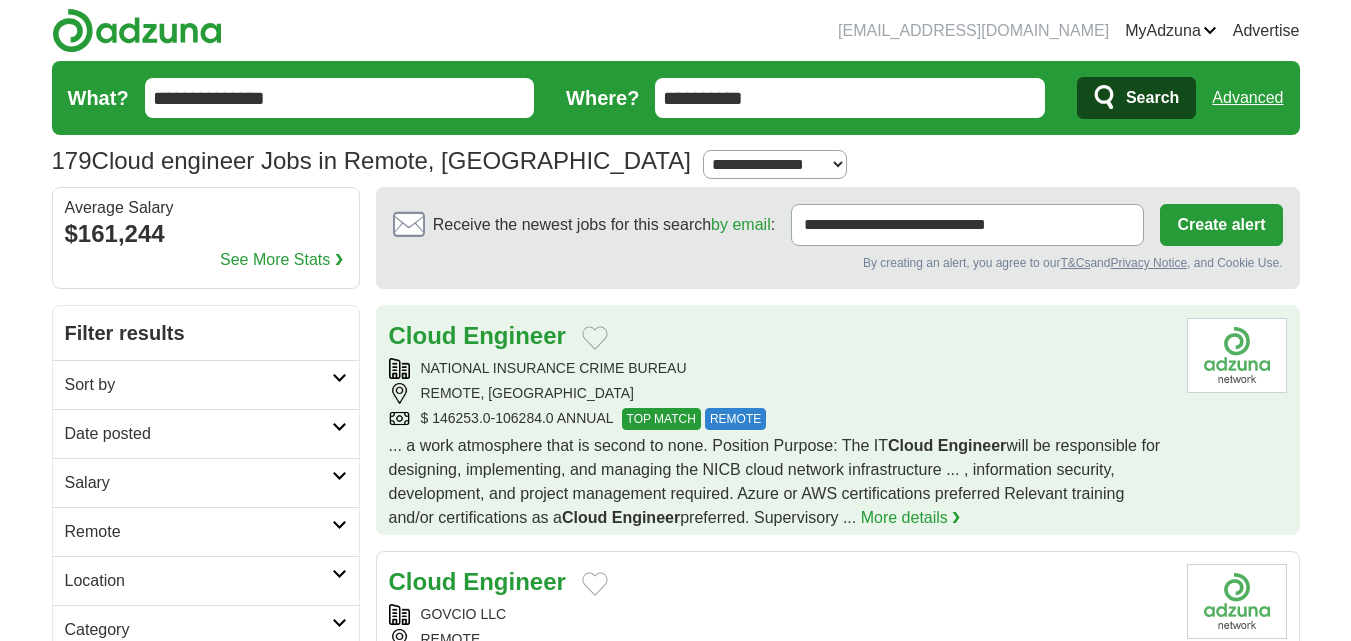 click on "Cloud   Engineer
NATIONAL INSURANCE CRIME BUREAU
REMOTE, [GEOGRAPHIC_DATA]
$ 146253.0-106284.0 ANNUAL
TOP MATCH REMOTE
TOP MATCH REMOTE
...  a work atmosphere that is second to none. Position Purpose: The IT  Cloud   Engineer Cloud   Engineer  preferred. Supervisory ...
More details ❯" at bounding box center (780, 424) 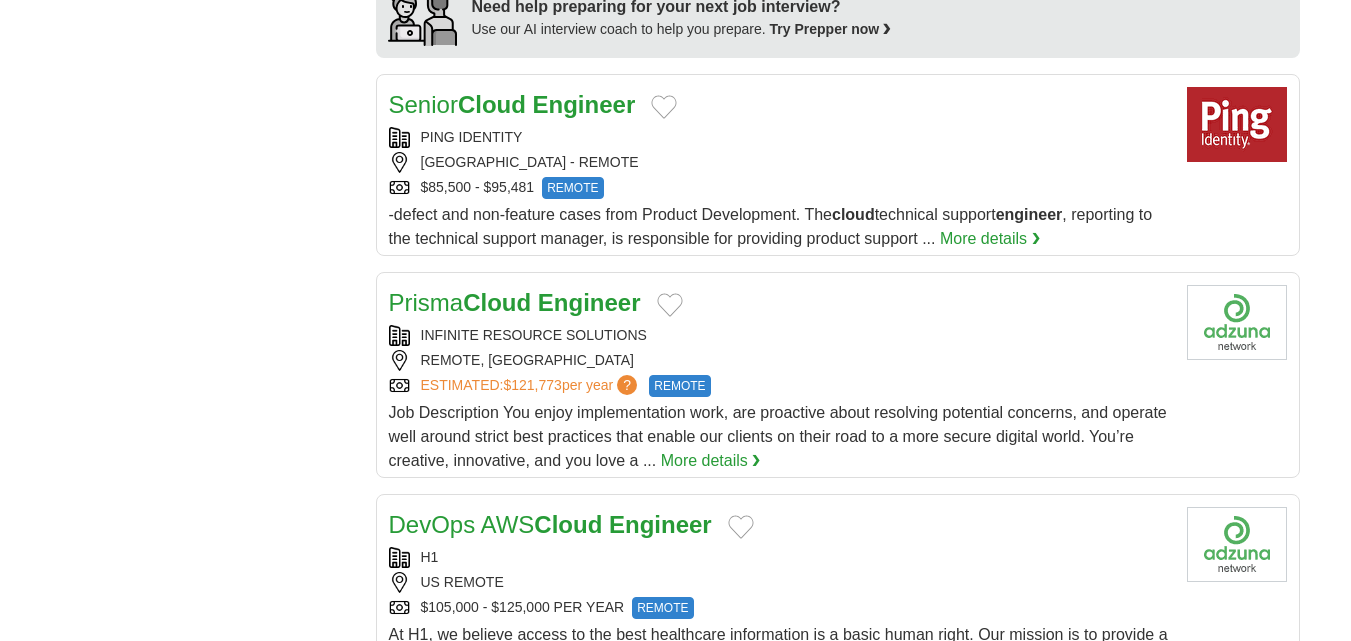 scroll, scrollTop: 1900, scrollLeft: 0, axis: vertical 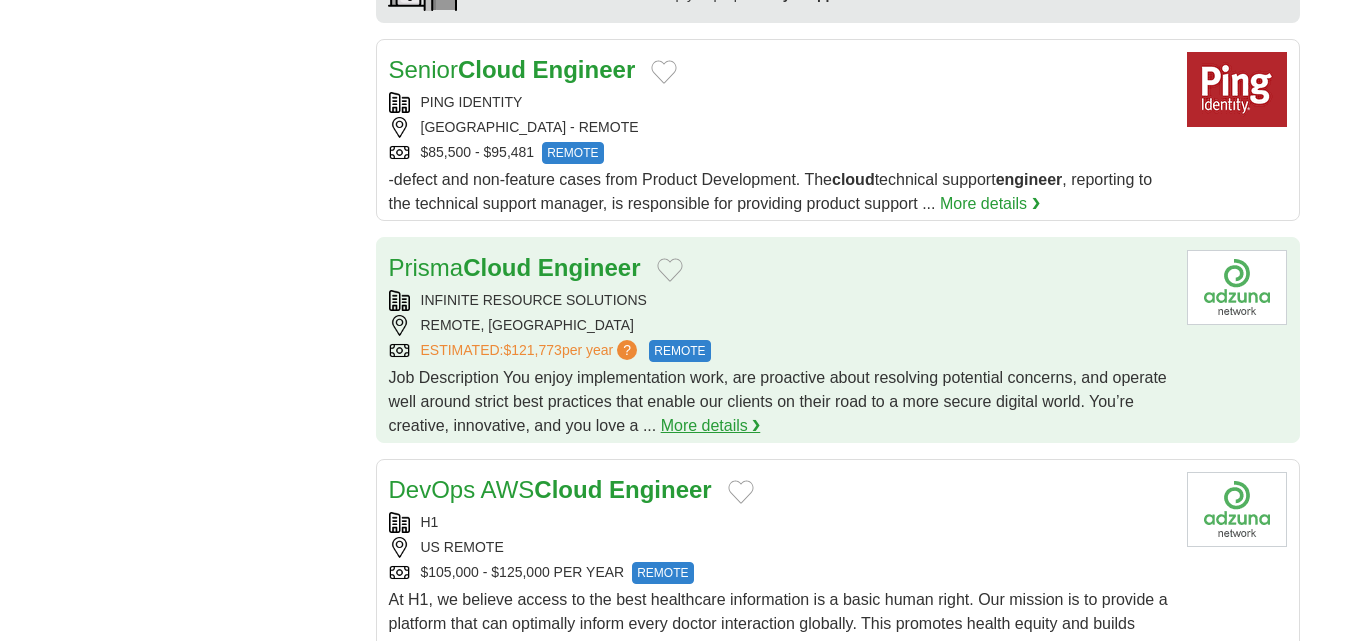 click on "More details ❯" at bounding box center (711, 426) 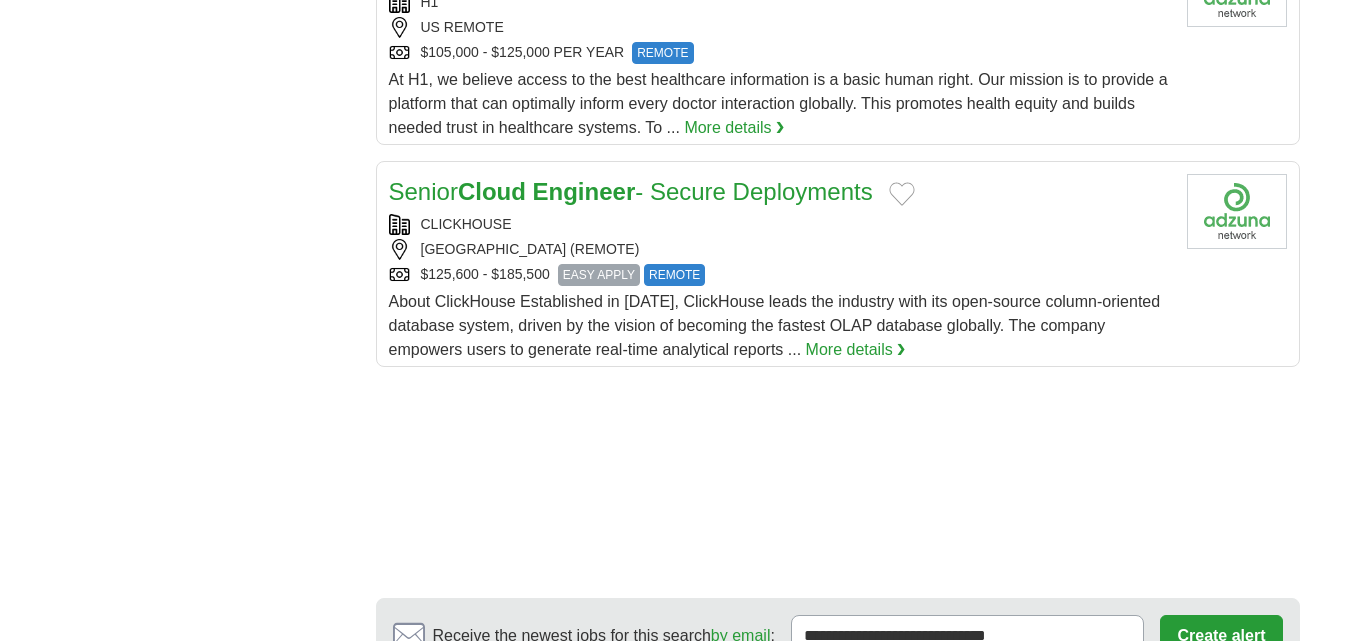 scroll, scrollTop: 2500, scrollLeft: 0, axis: vertical 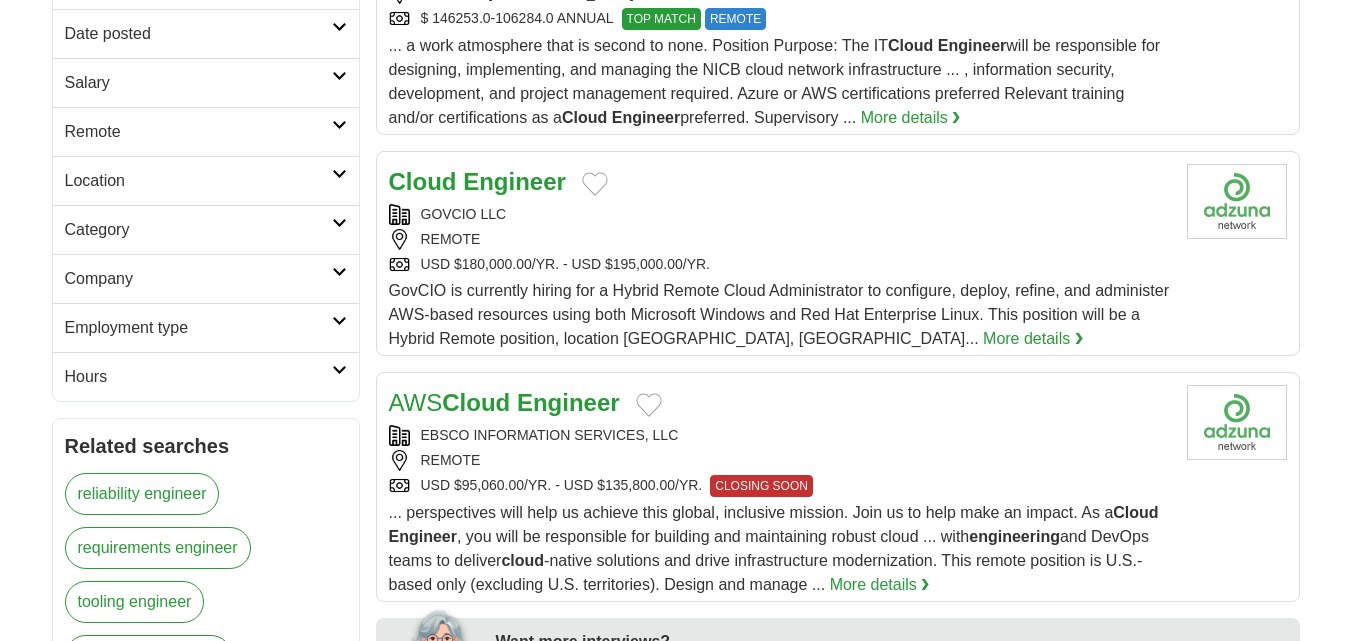 click on "Date posted" at bounding box center [198, 34] 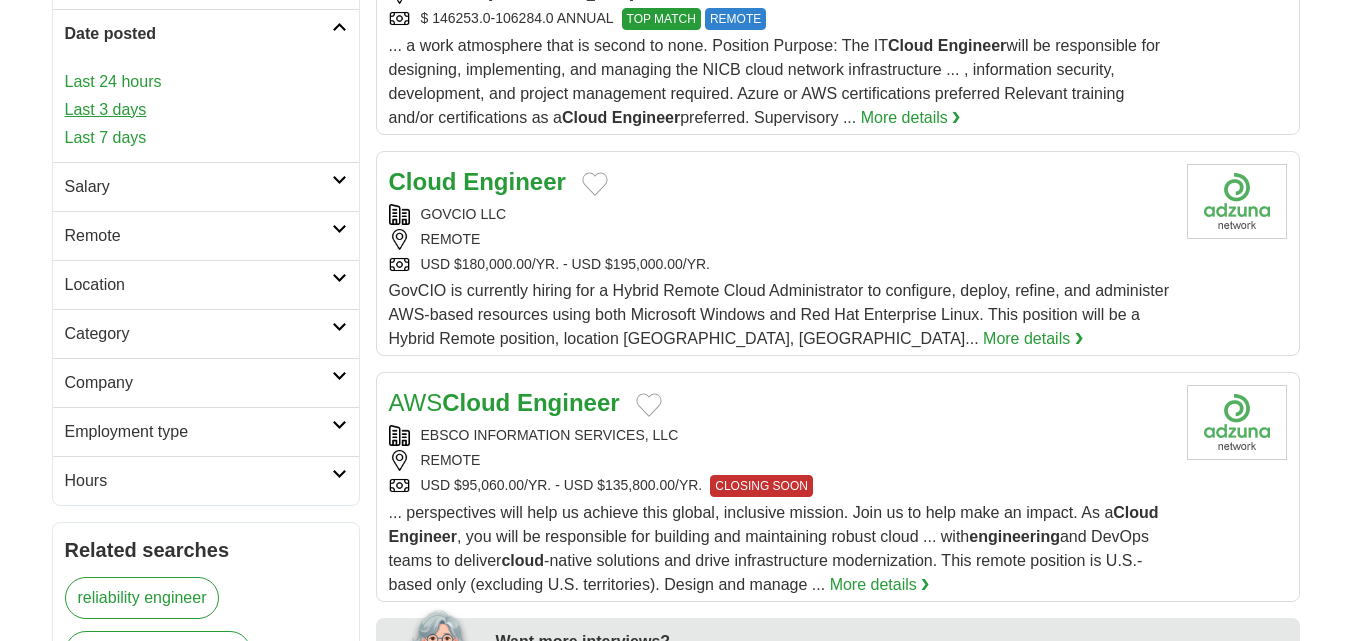 click on "Last 3 days" at bounding box center [206, 110] 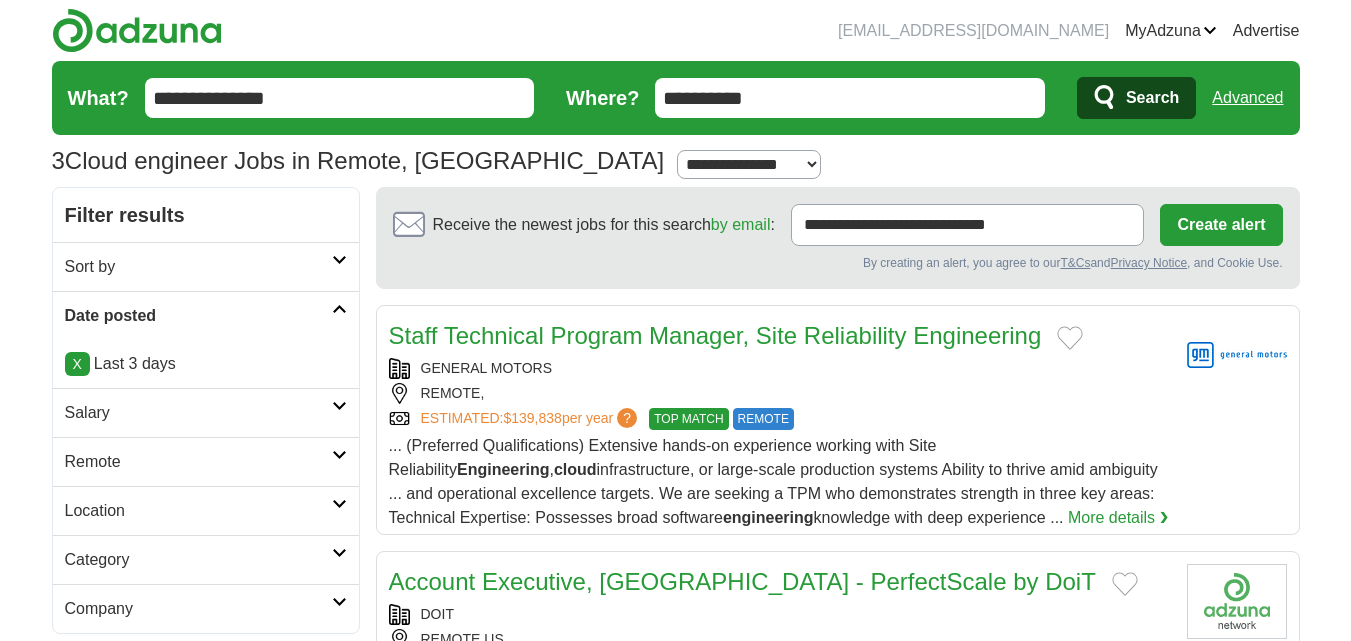 scroll, scrollTop: 0, scrollLeft: 0, axis: both 